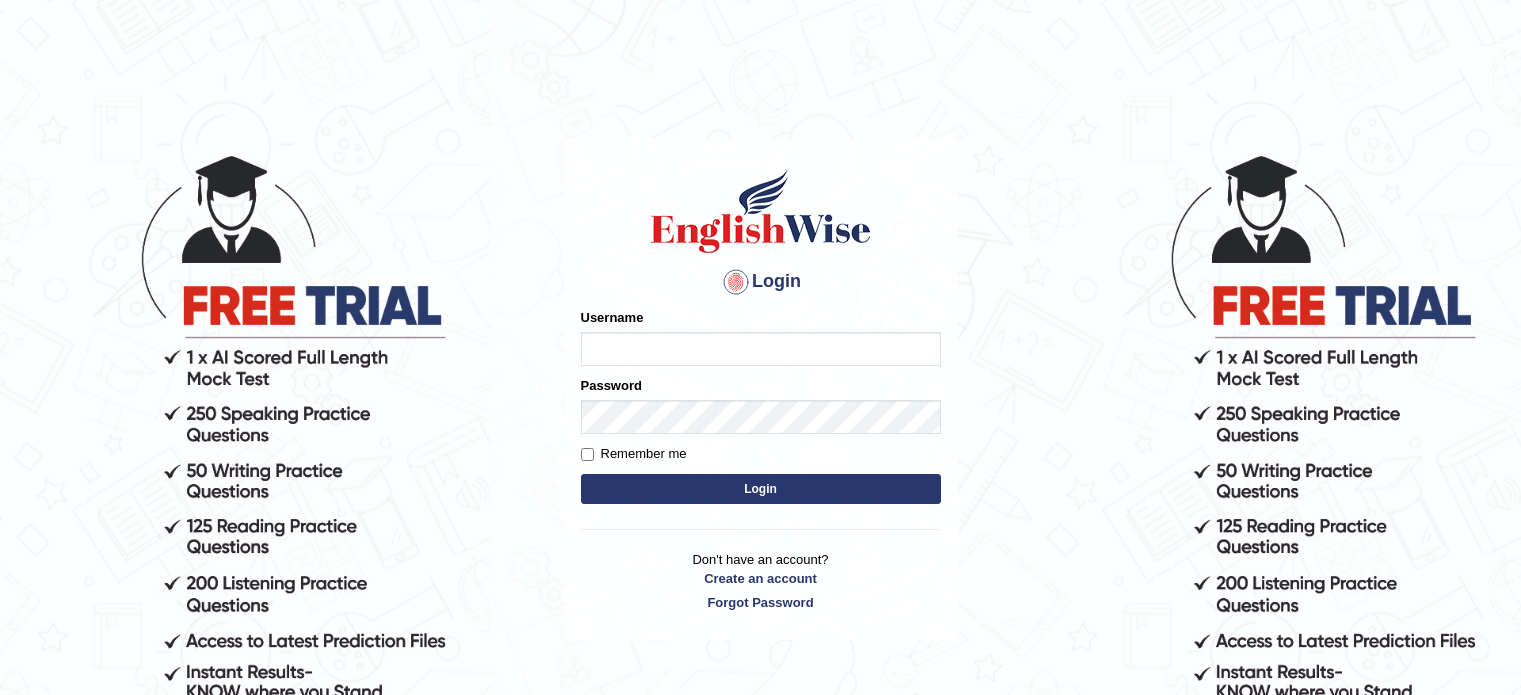 scroll, scrollTop: 0, scrollLeft: 0, axis: both 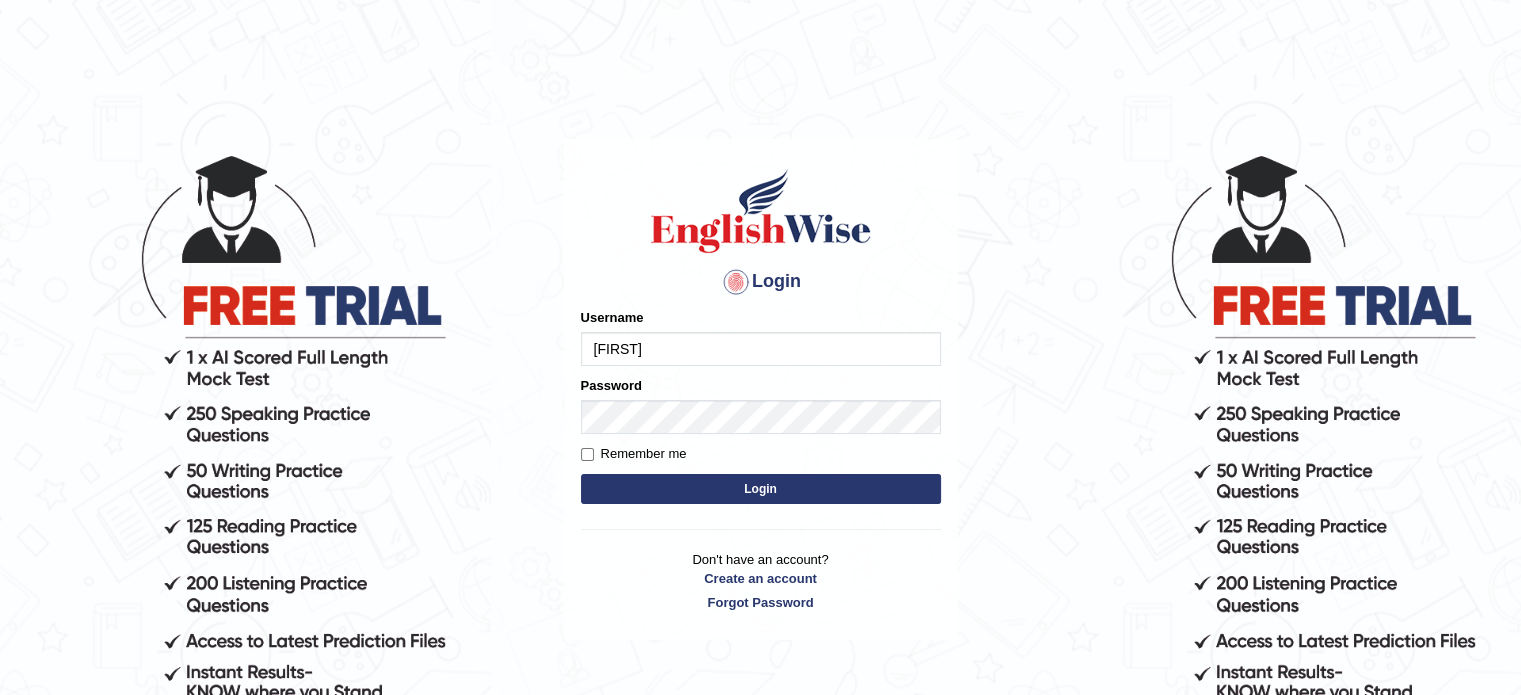 type on "mohammedh" 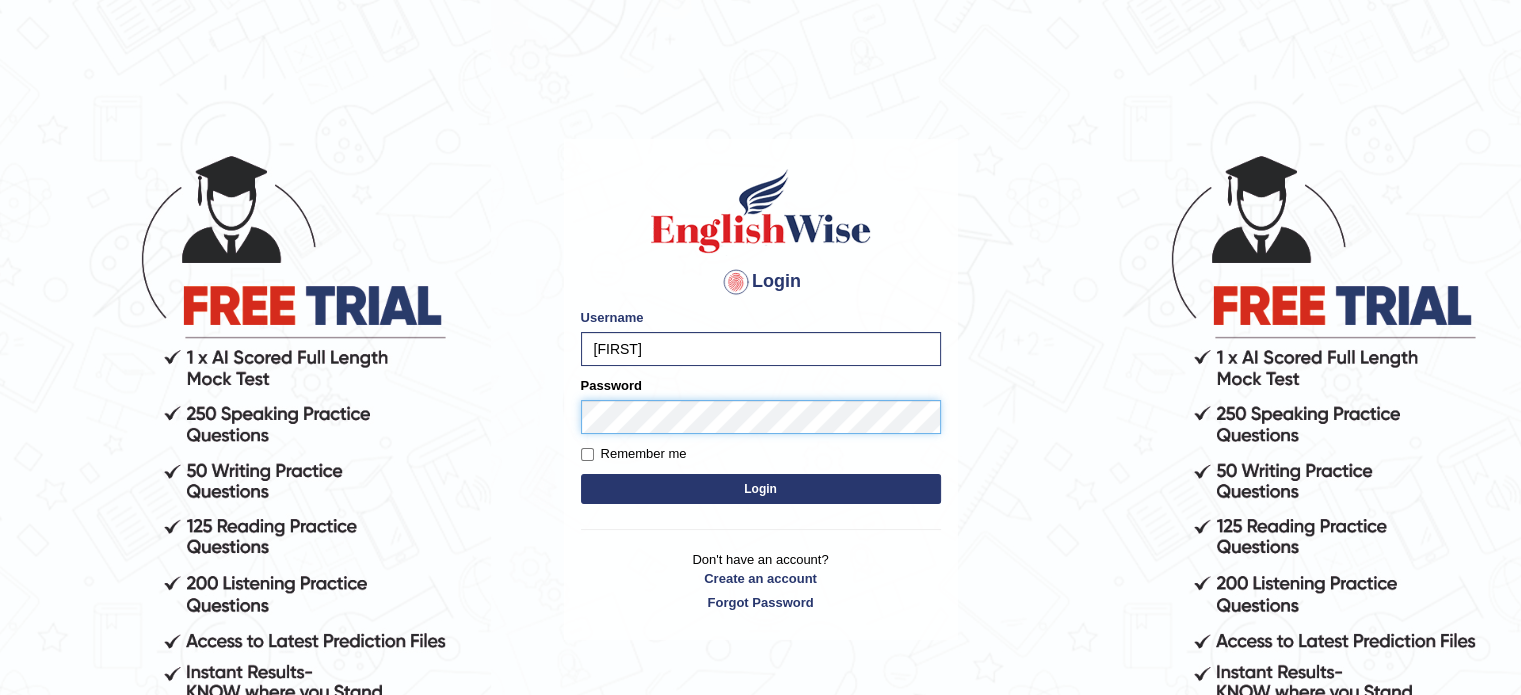 click on "Login" at bounding box center [761, 489] 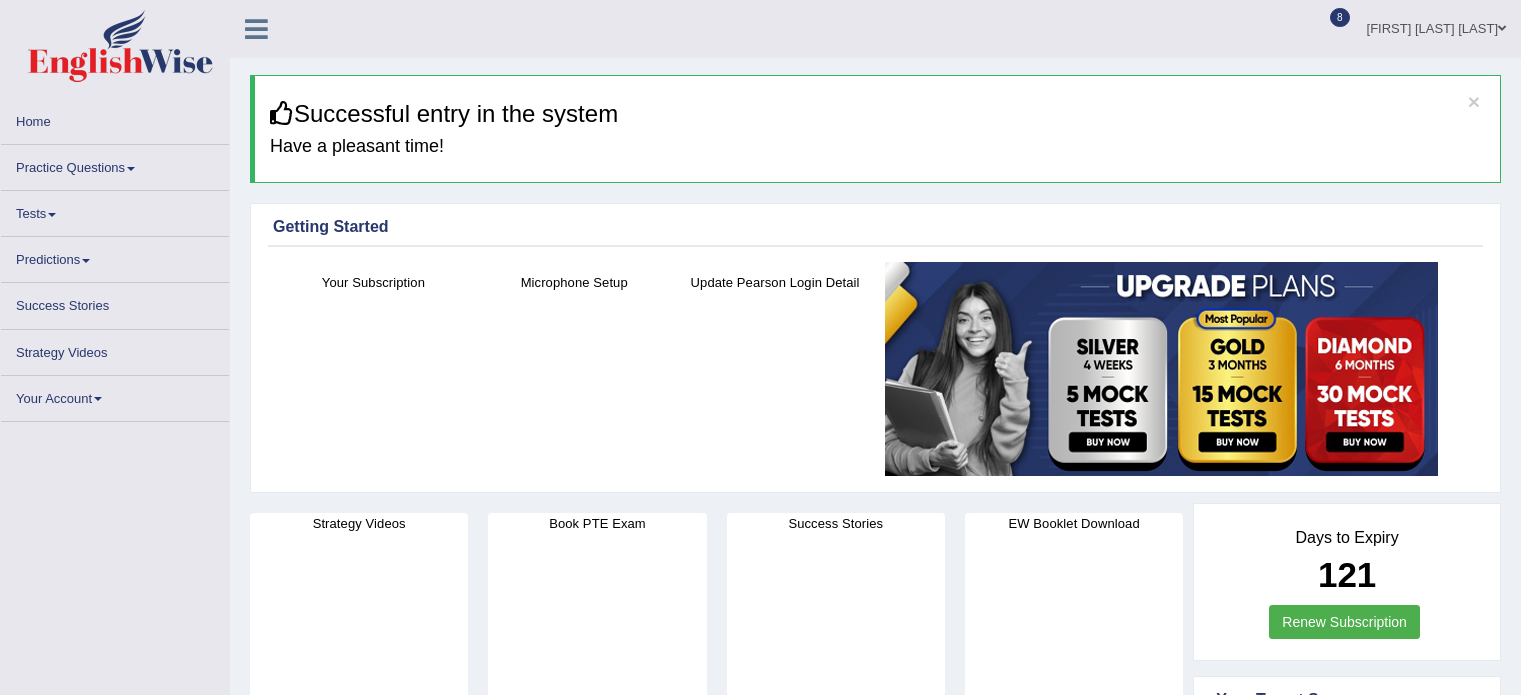 scroll, scrollTop: 0, scrollLeft: 0, axis: both 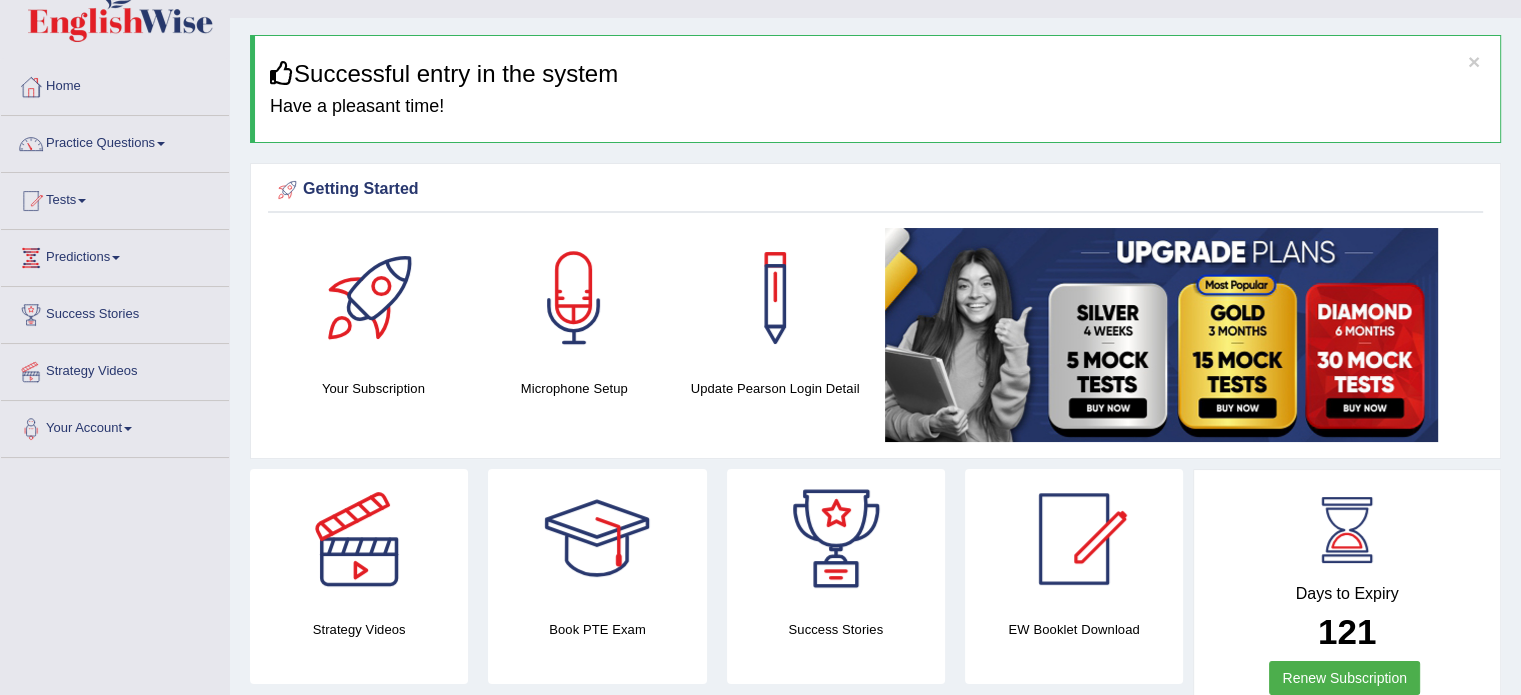 click on "Getting Started
Your Subscription
Microphone Setup
Update Pearson Login Detail
×" at bounding box center (875, 311) 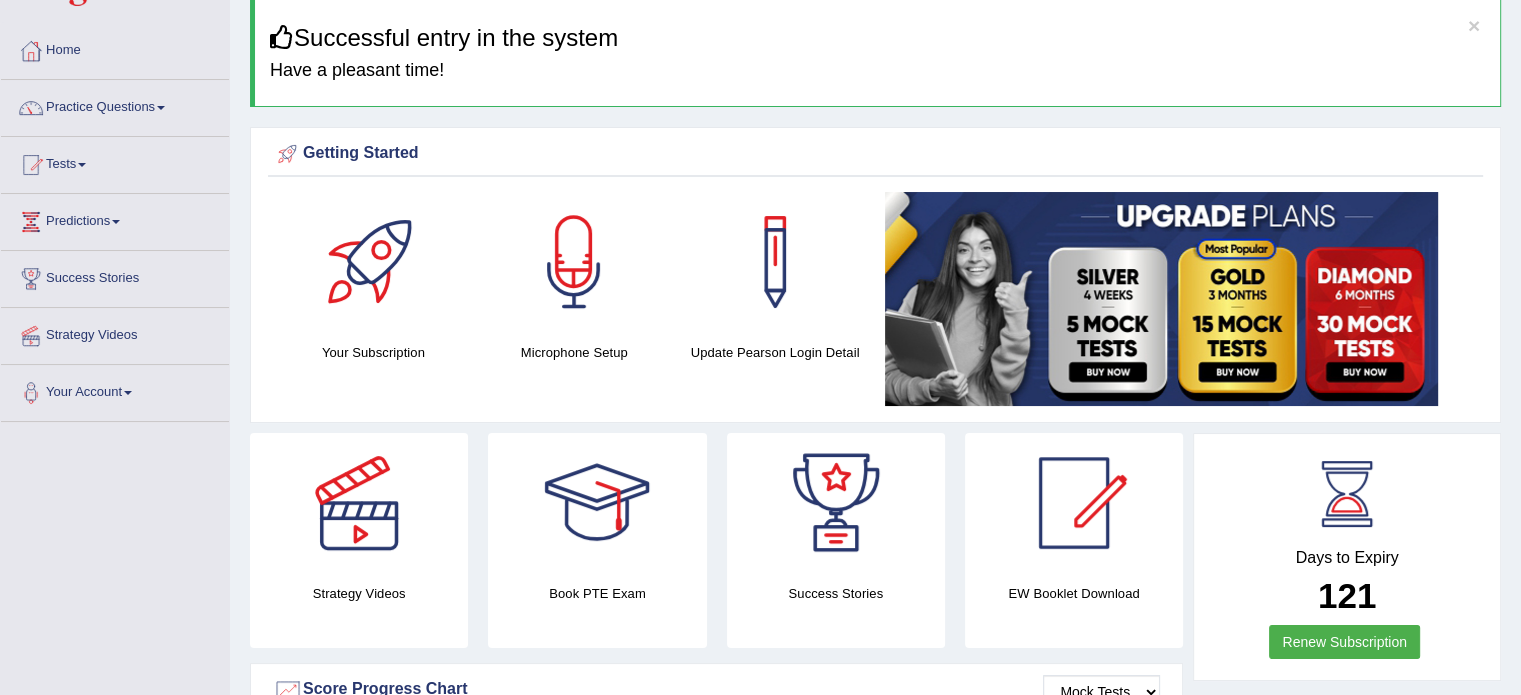scroll, scrollTop: 0, scrollLeft: 0, axis: both 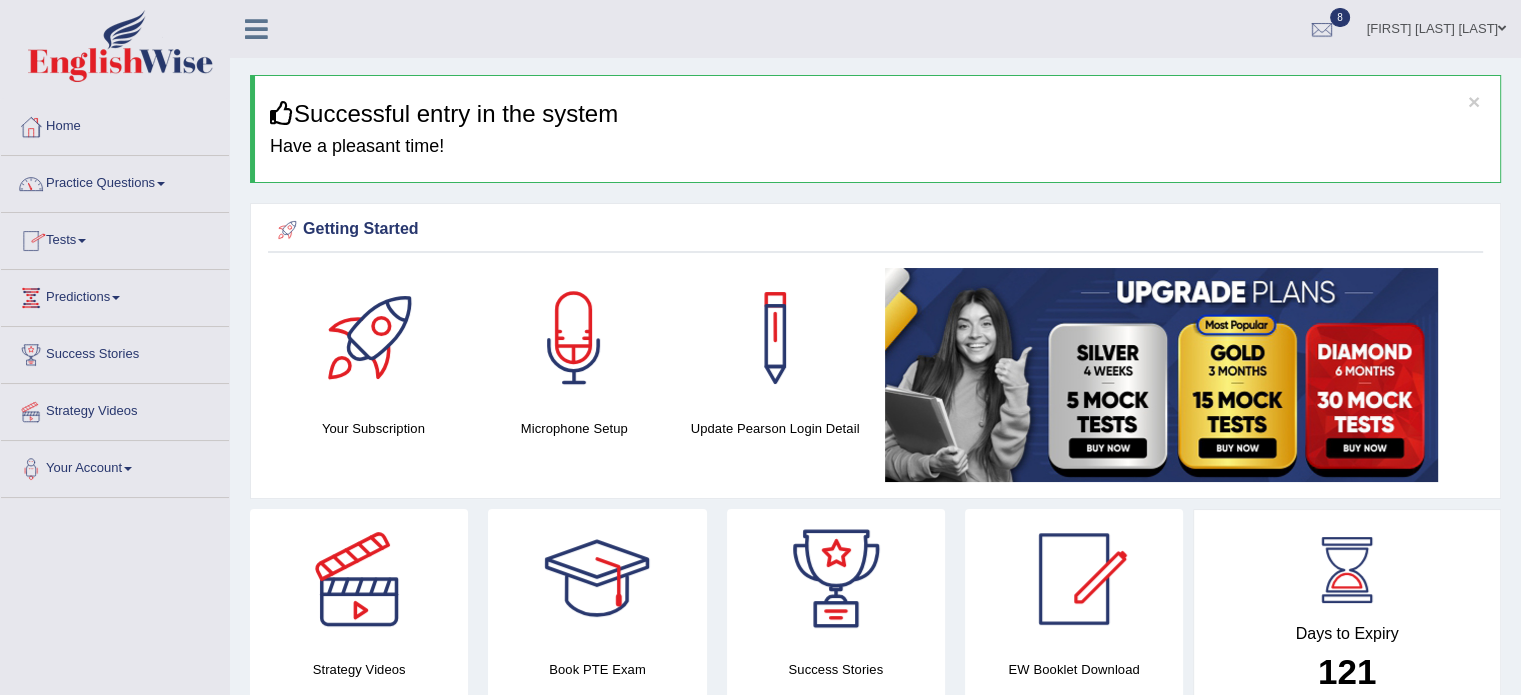 click on "Practice Questions" at bounding box center [115, 181] 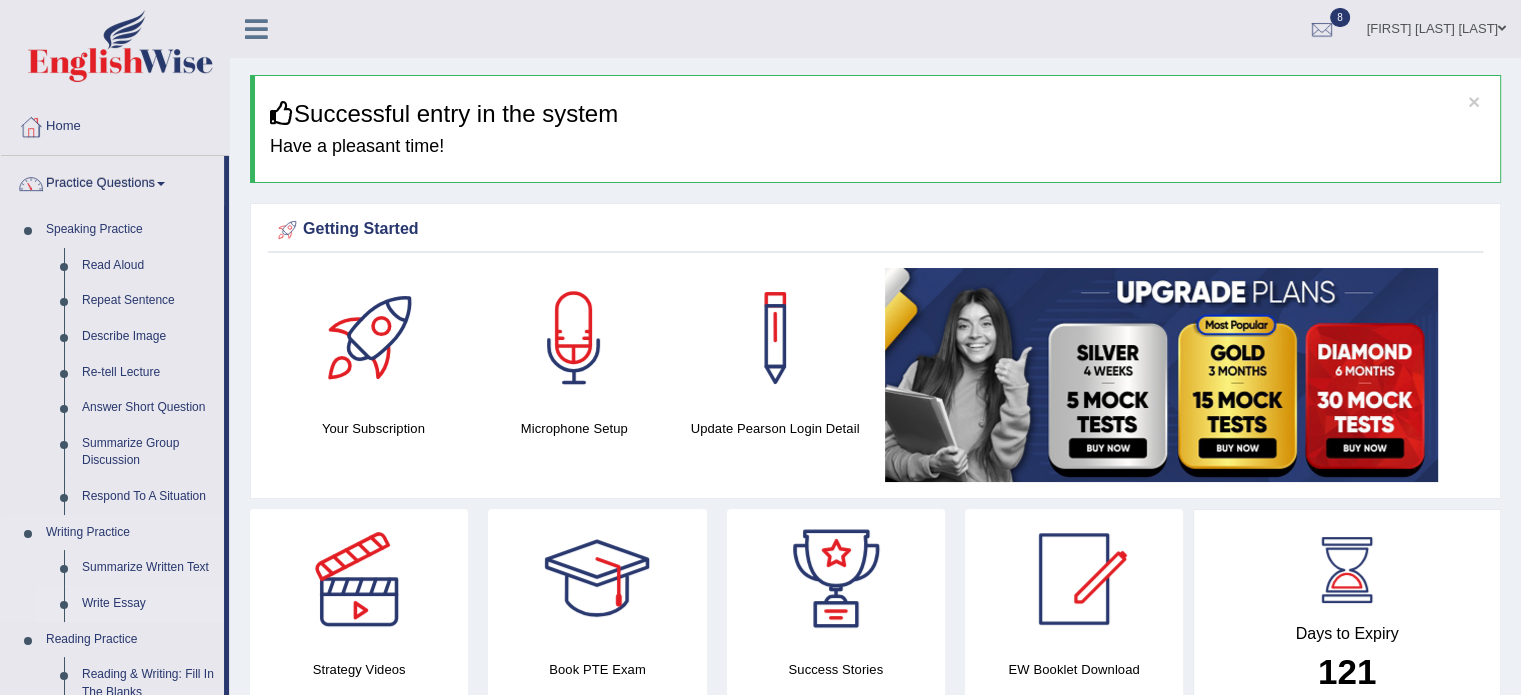 click on "Write Essay" at bounding box center (148, 604) 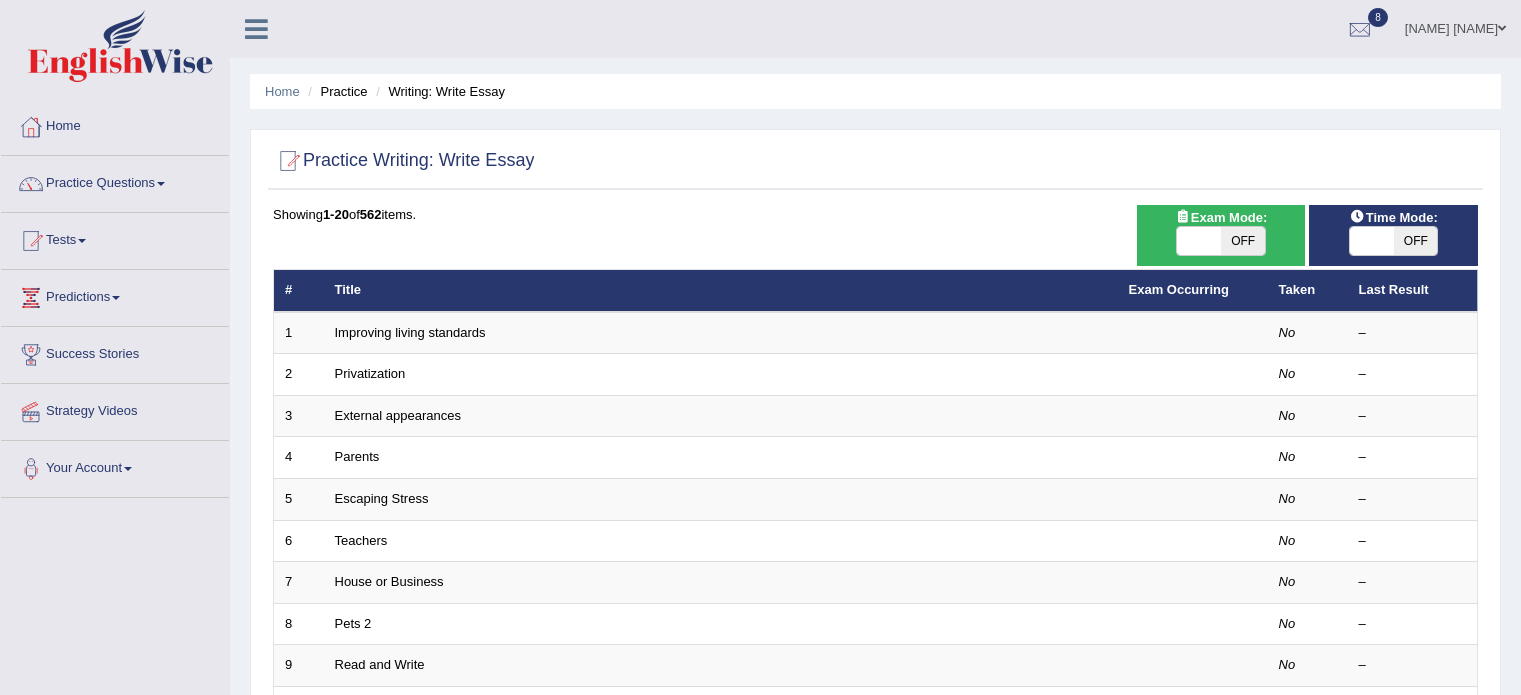 scroll, scrollTop: 0, scrollLeft: 0, axis: both 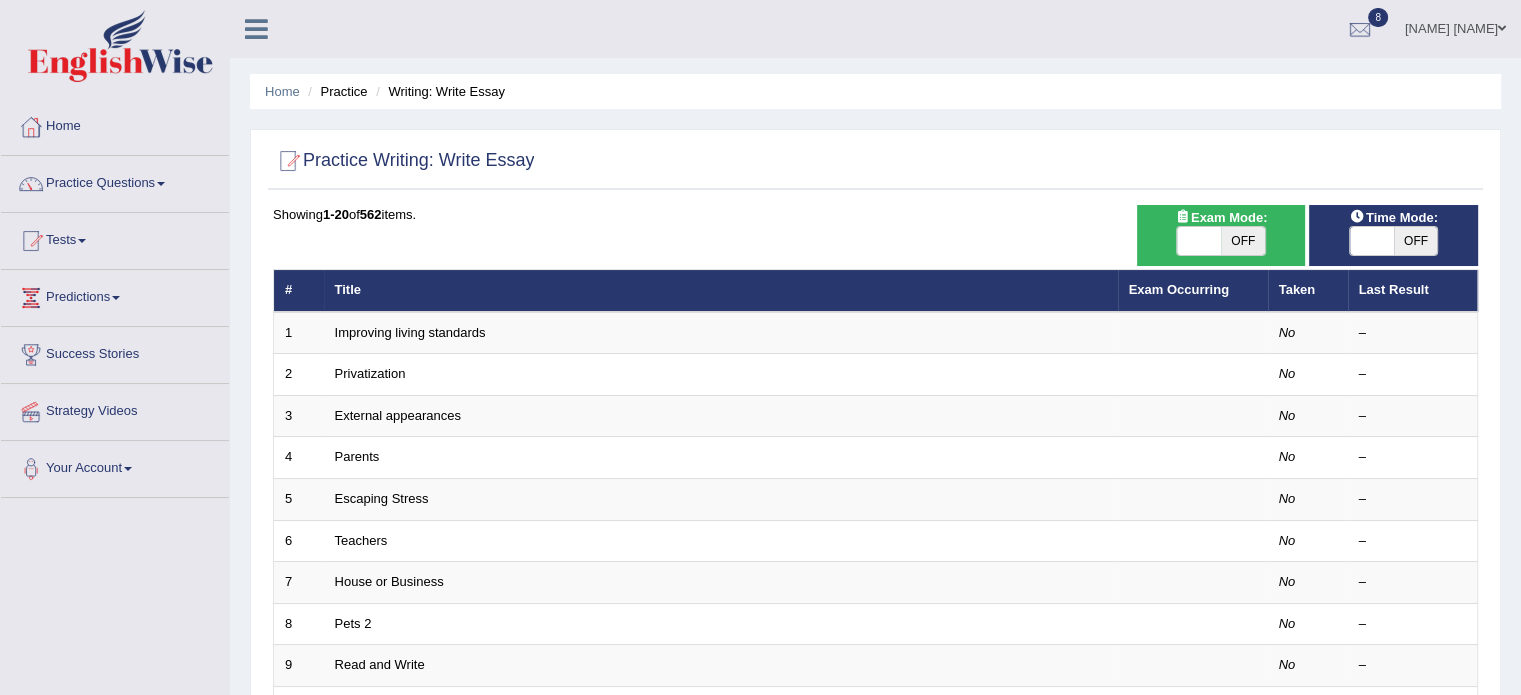 click on "OFF" at bounding box center [1243, 241] 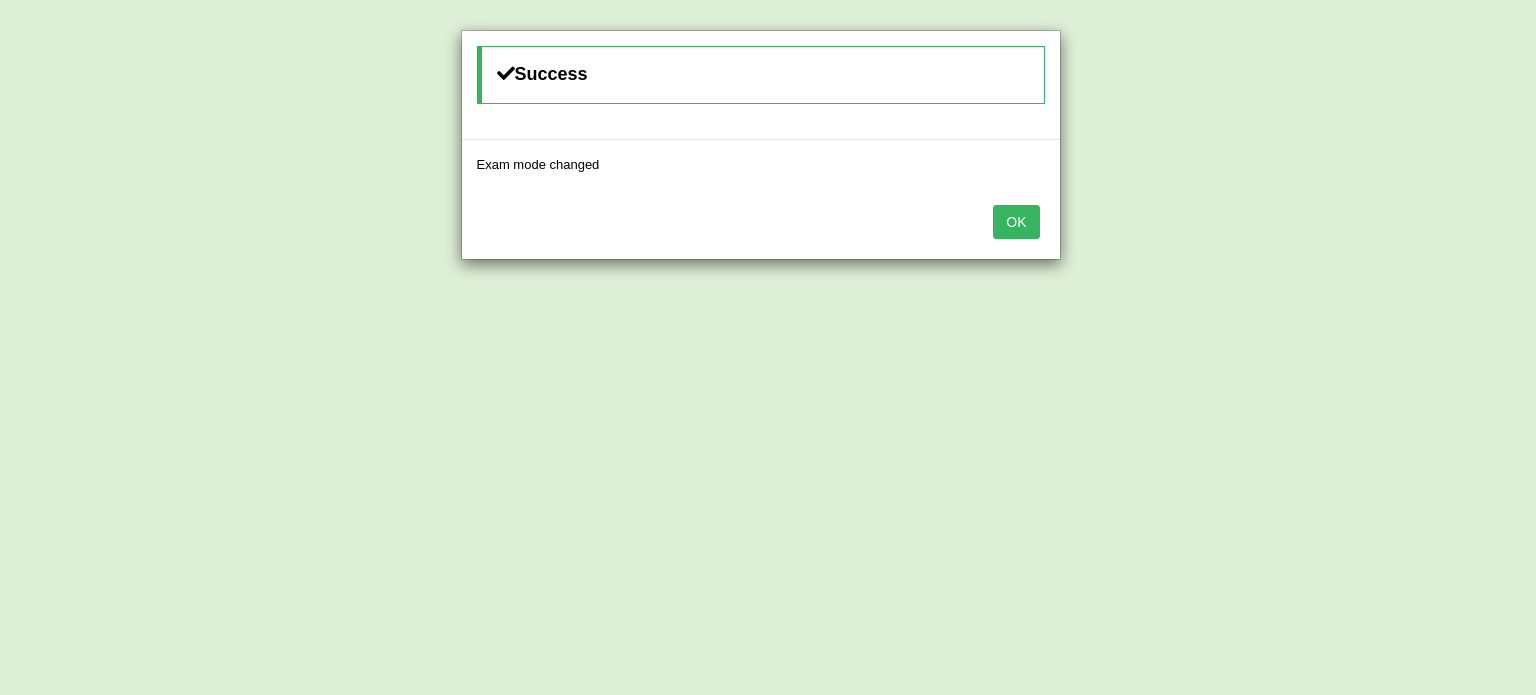 click on "OK" at bounding box center [1016, 222] 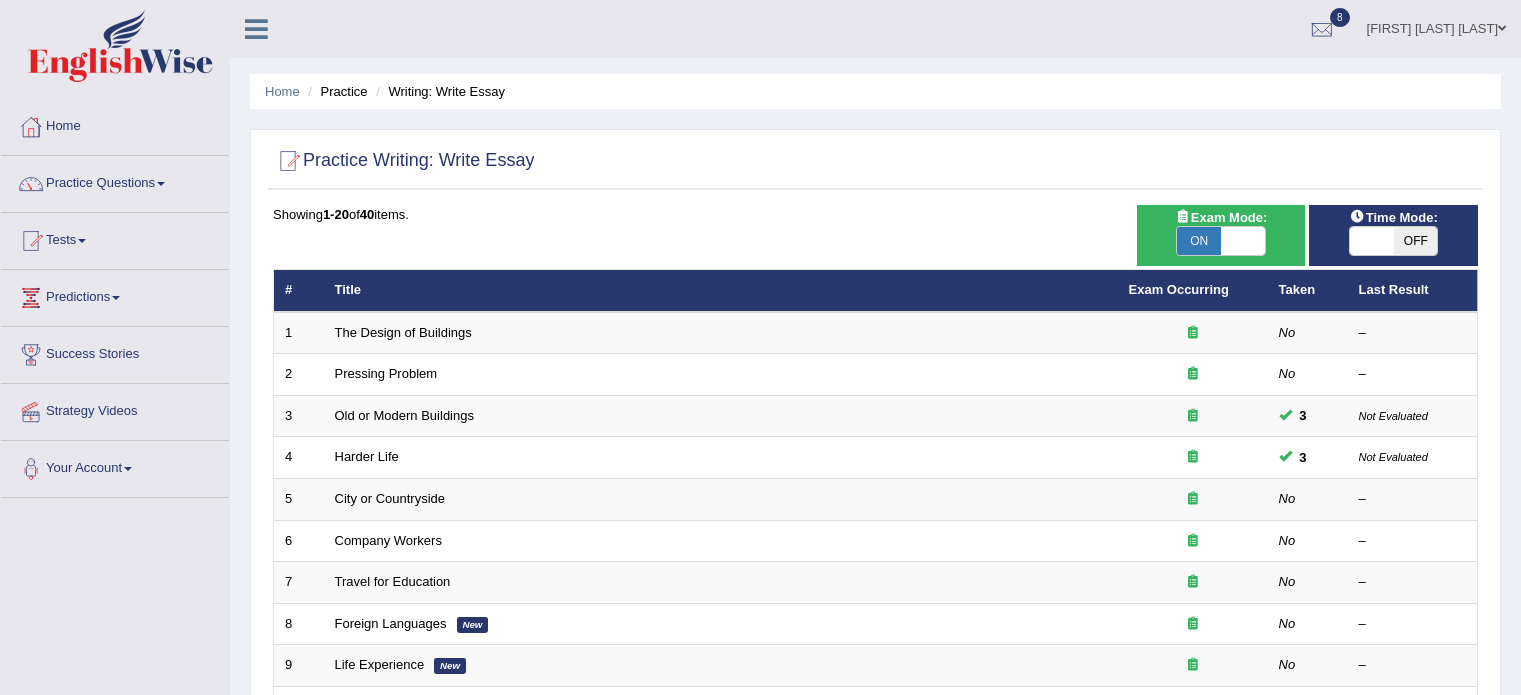 scroll, scrollTop: 0, scrollLeft: 0, axis: both 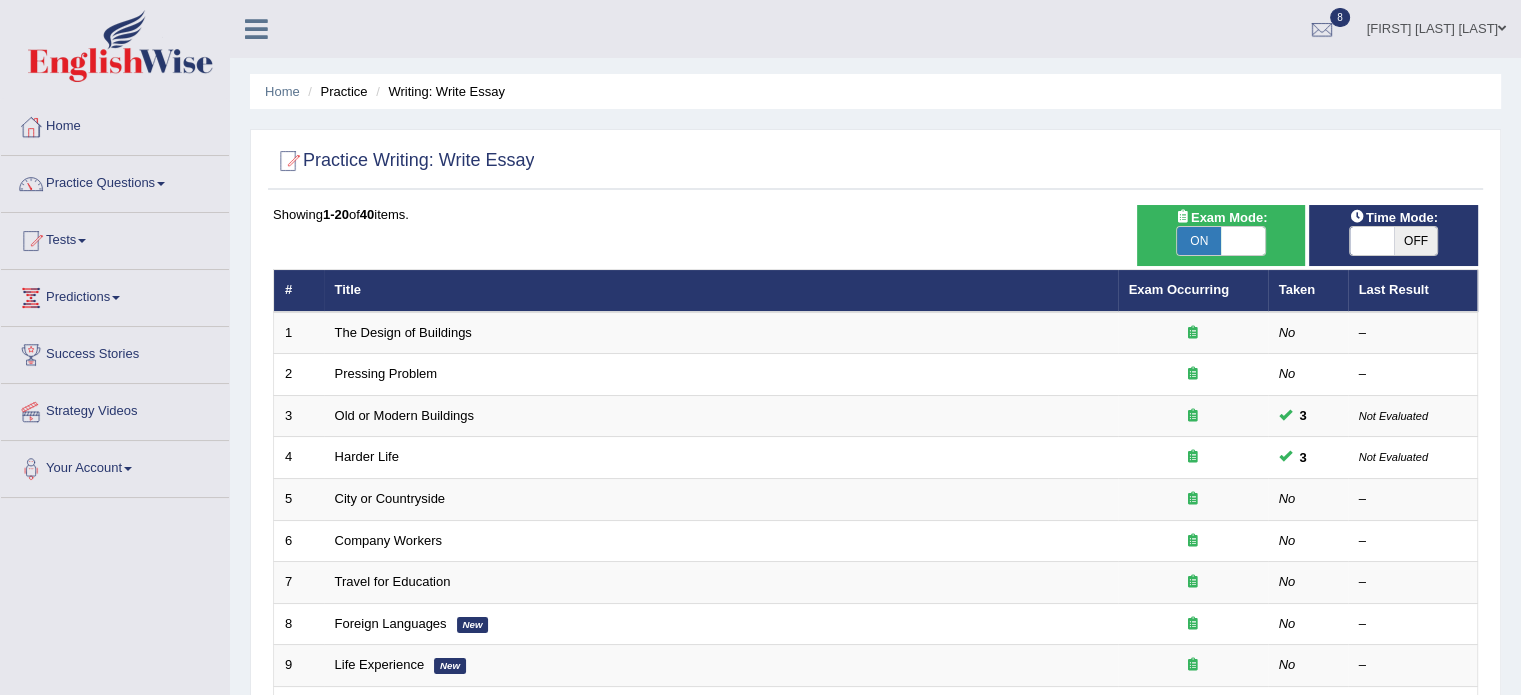 click on "OFF" at bounding box center [1416, 241] 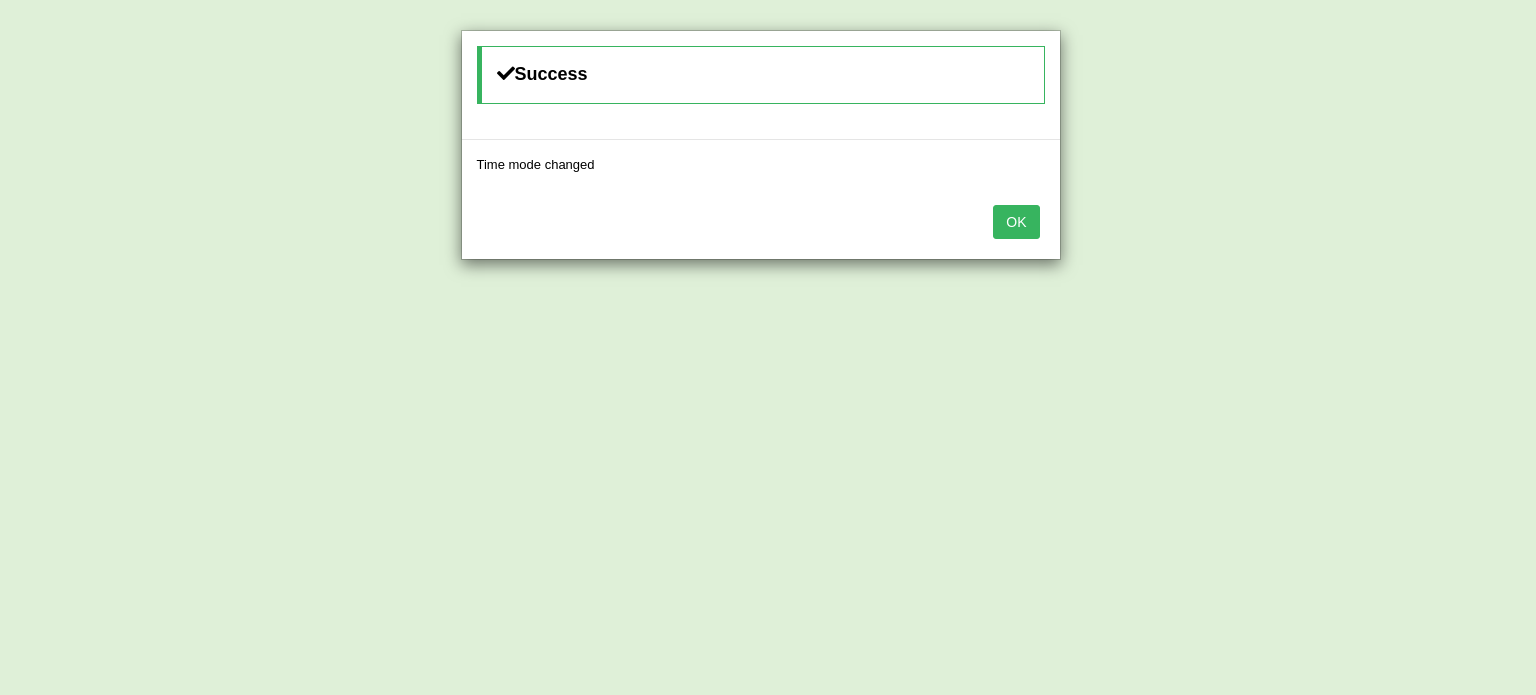 type 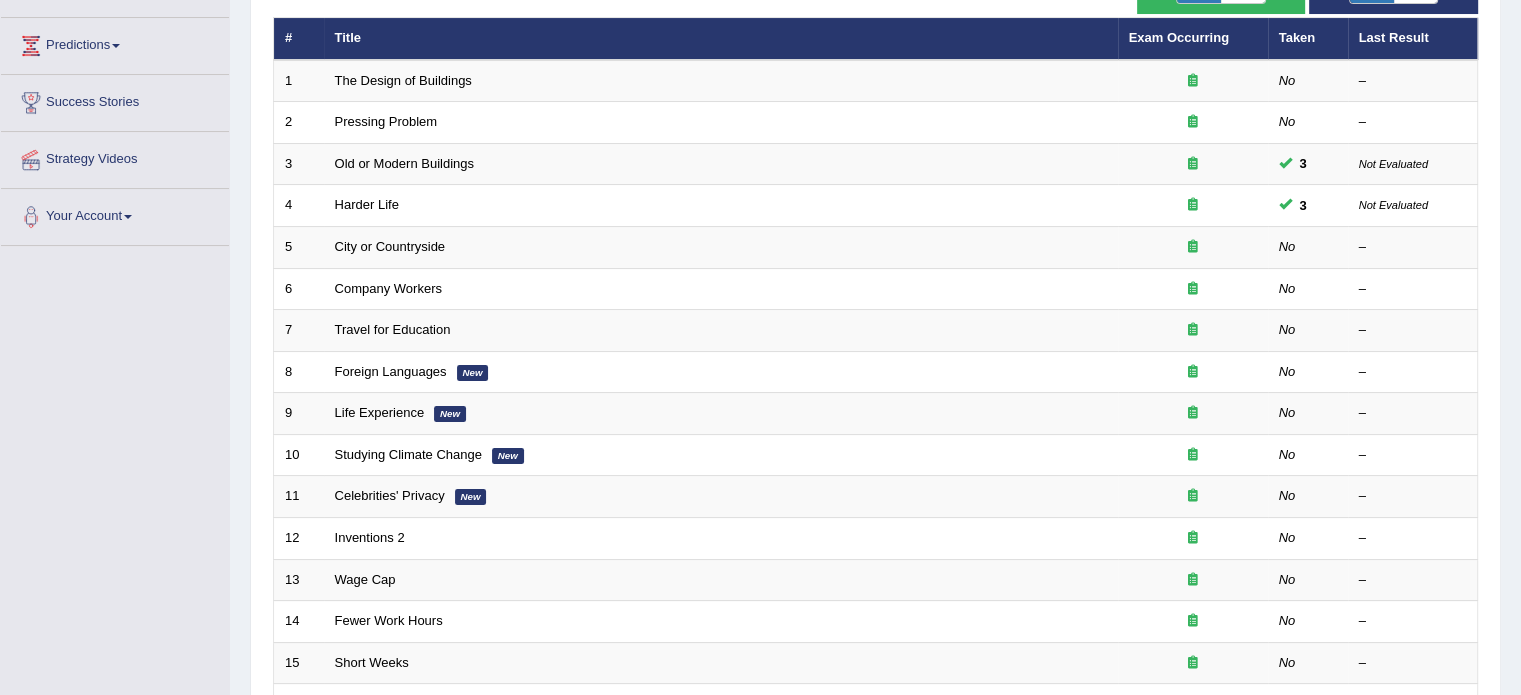 scroll, scrollTop: 320, scrollLeft: 0, axis: vertical 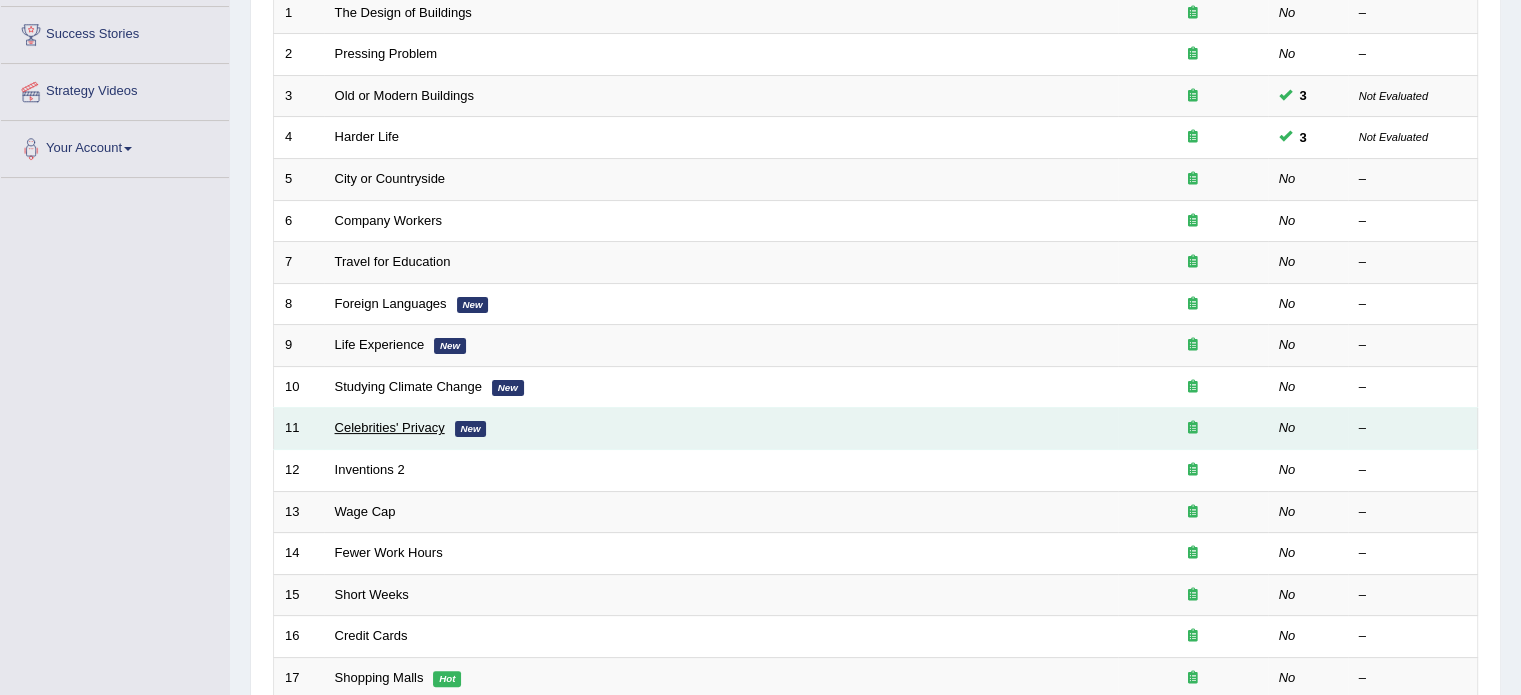 click on "Celebrities' Privacy" at bounding box center [390, 427] 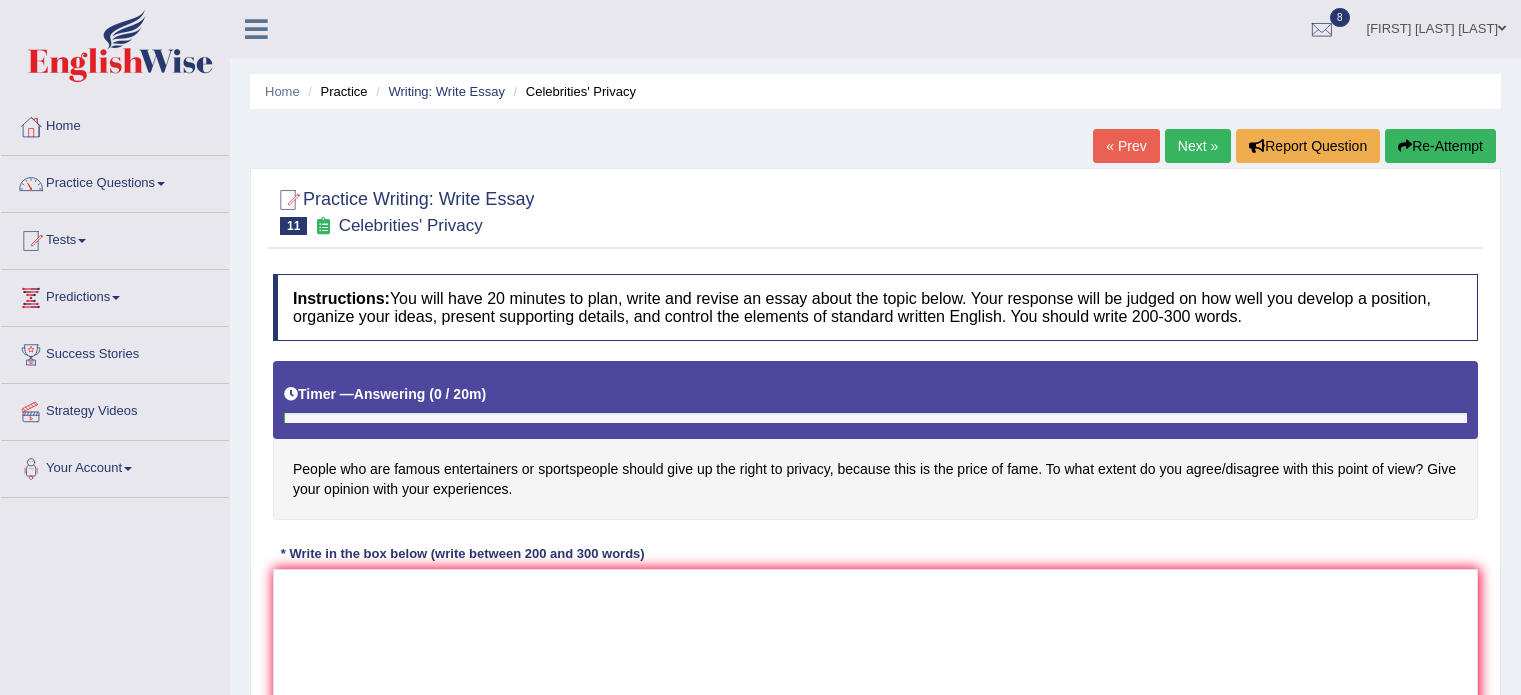 scroll, scrollTop: 0, scrollLeft: 0, axis: both 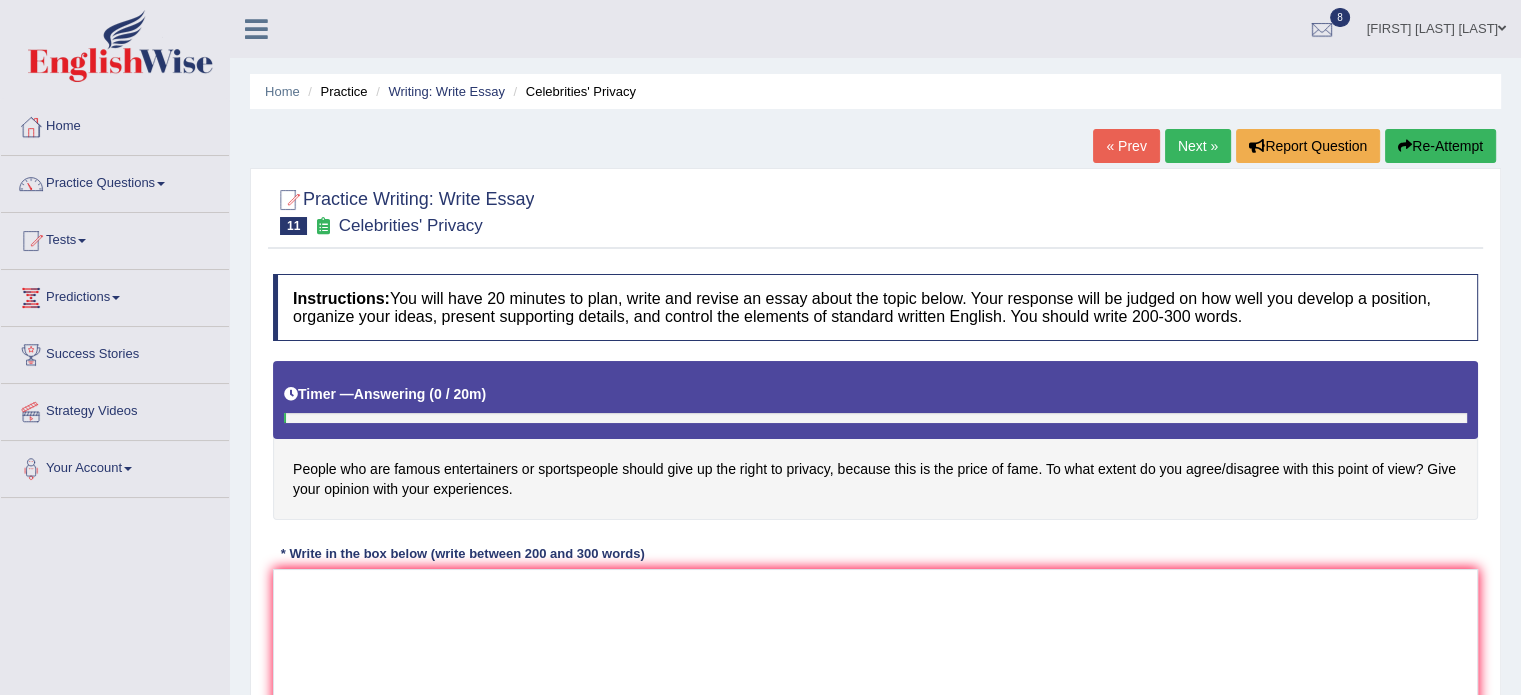 click on "Toggle navigation
Home
Practice Questions   Speaking Practice Read Aloud
Repeat Sentence
Describe Image
Re-tell Lecture
Answer Short Question
Summarize Group Discussion
Respond To A Situation
Writing Practice  Summarize Written Text
Write Essay
Reading Practice  Reading & Writing: Fill In The Blanks
Choose Multiple Answers
Re-order Paragraphs
Fill In The Blanks
Choose Single Answer
Listening Practice  Summarize Spoken Text
Highlight Incorrect Words
Highlight Correct Summary
Select Missing Word
Choose Single Answer
Choose Multiple Answers
Fill In The Blanks
Write From Dictation
Pronunciation
Tests  Take Practice Sectional Test
Take Mock Test" at bounding box center [760, 520] 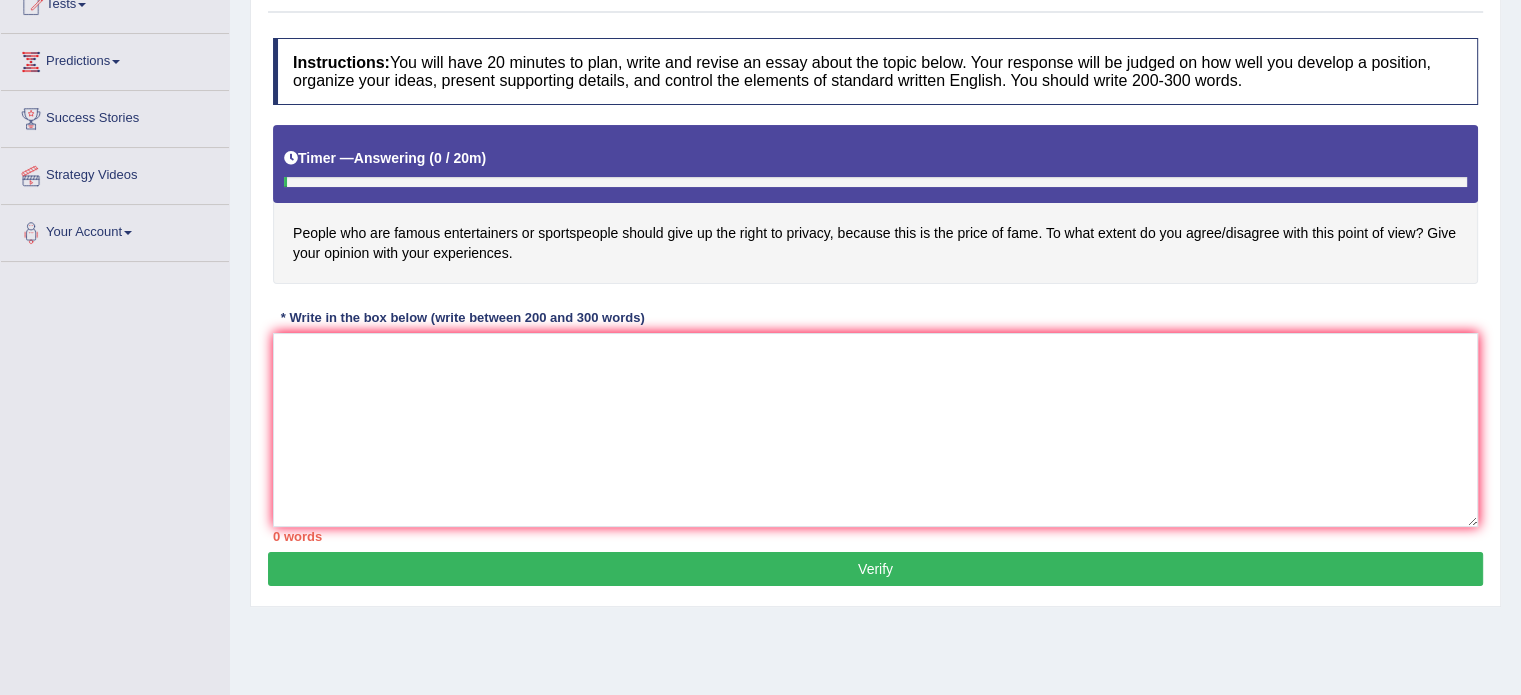 scroll, scrollTop: 240, scrollLeft: 0, axis: vertical 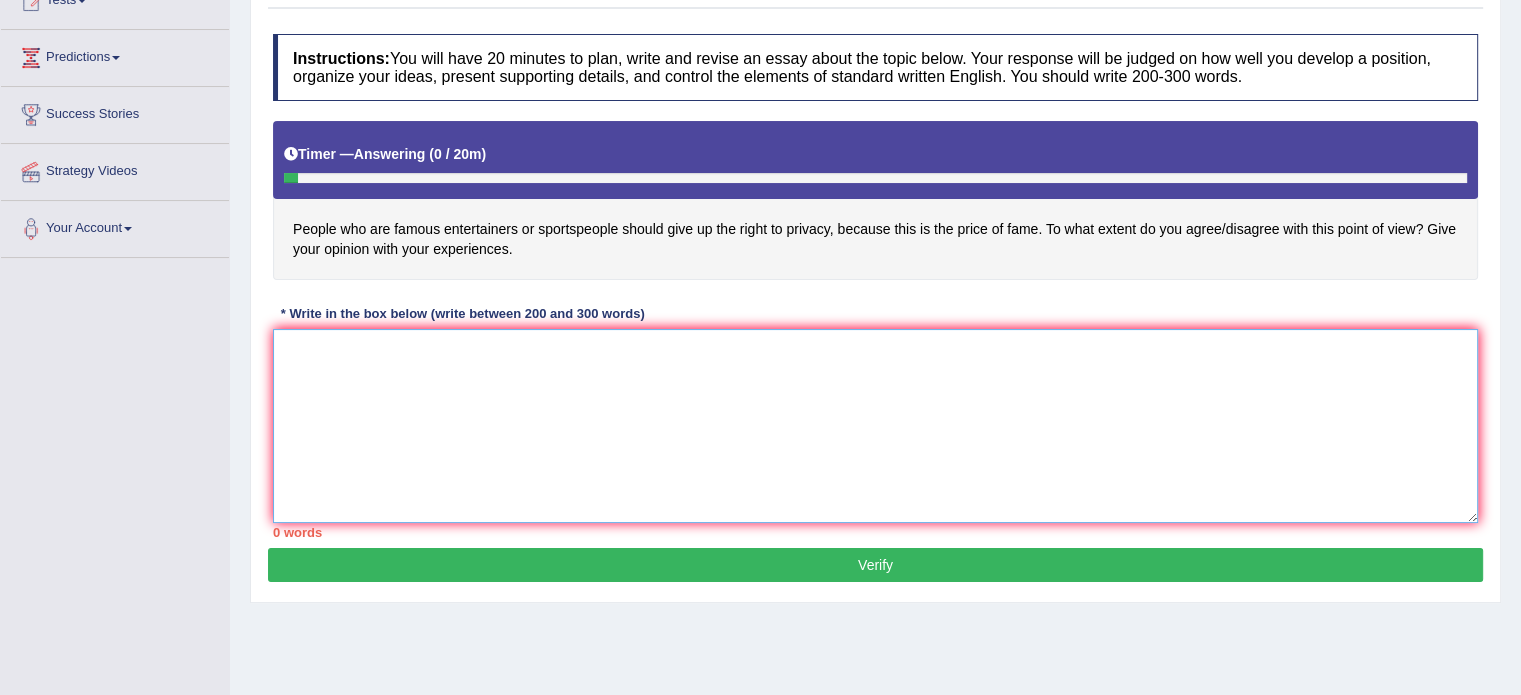 click at bounding box center [875, 426] 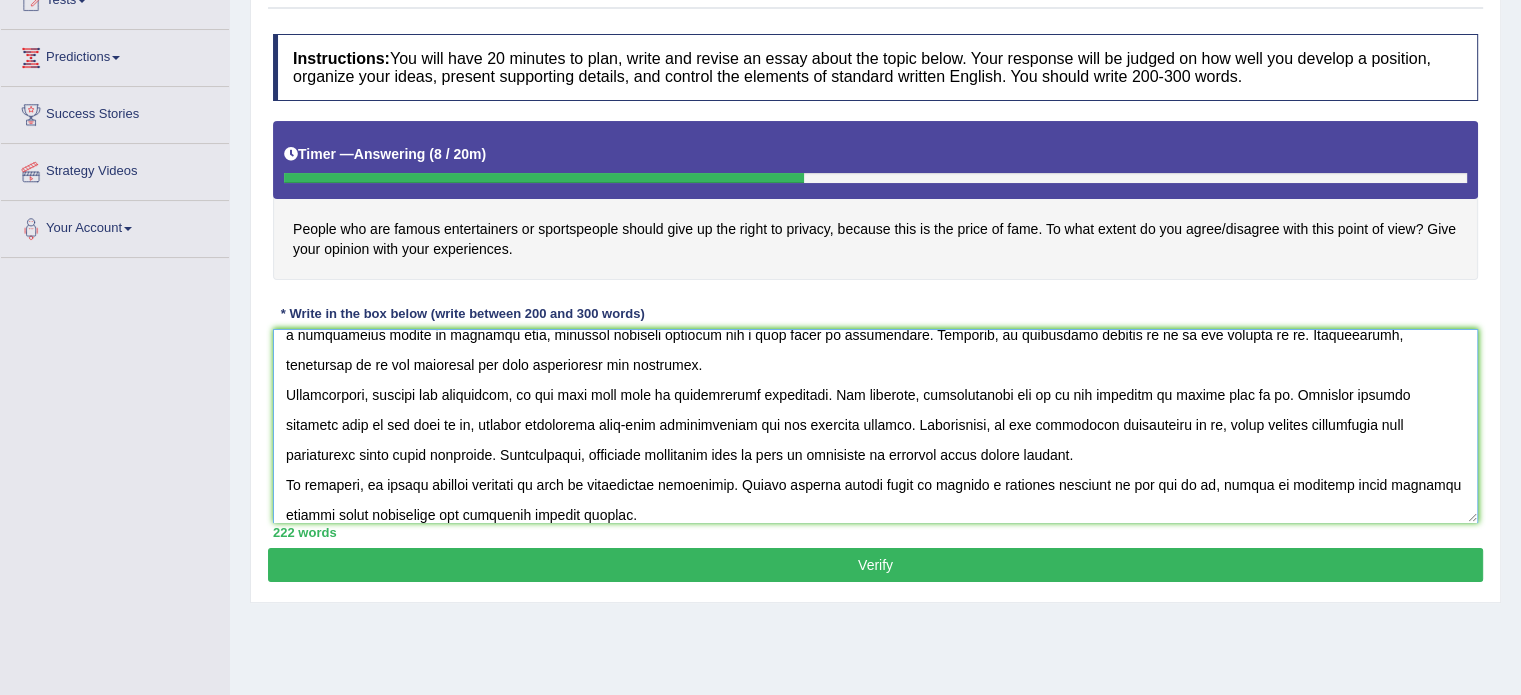 scroll, scrollTop: 12, scrollLeft: 0, axis: vertical 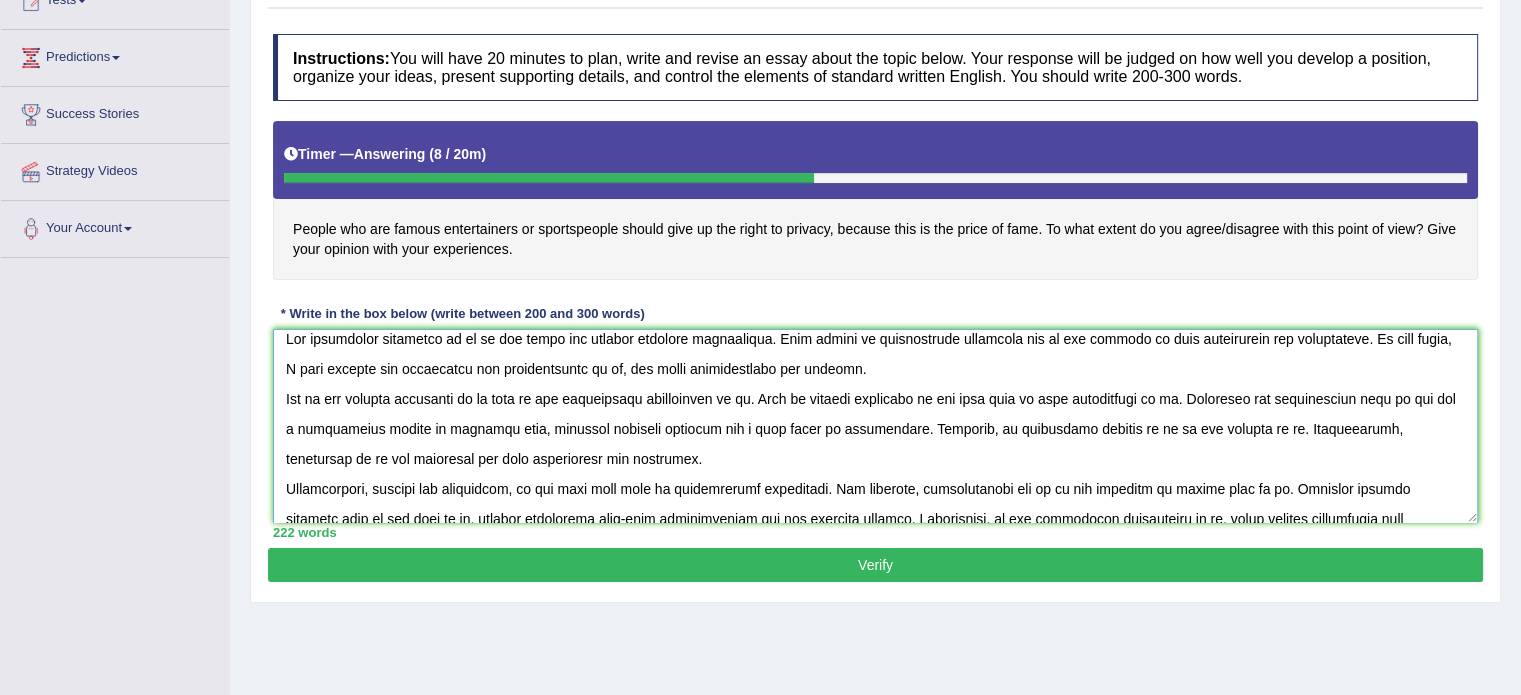 click at bounding box center [875, 426] 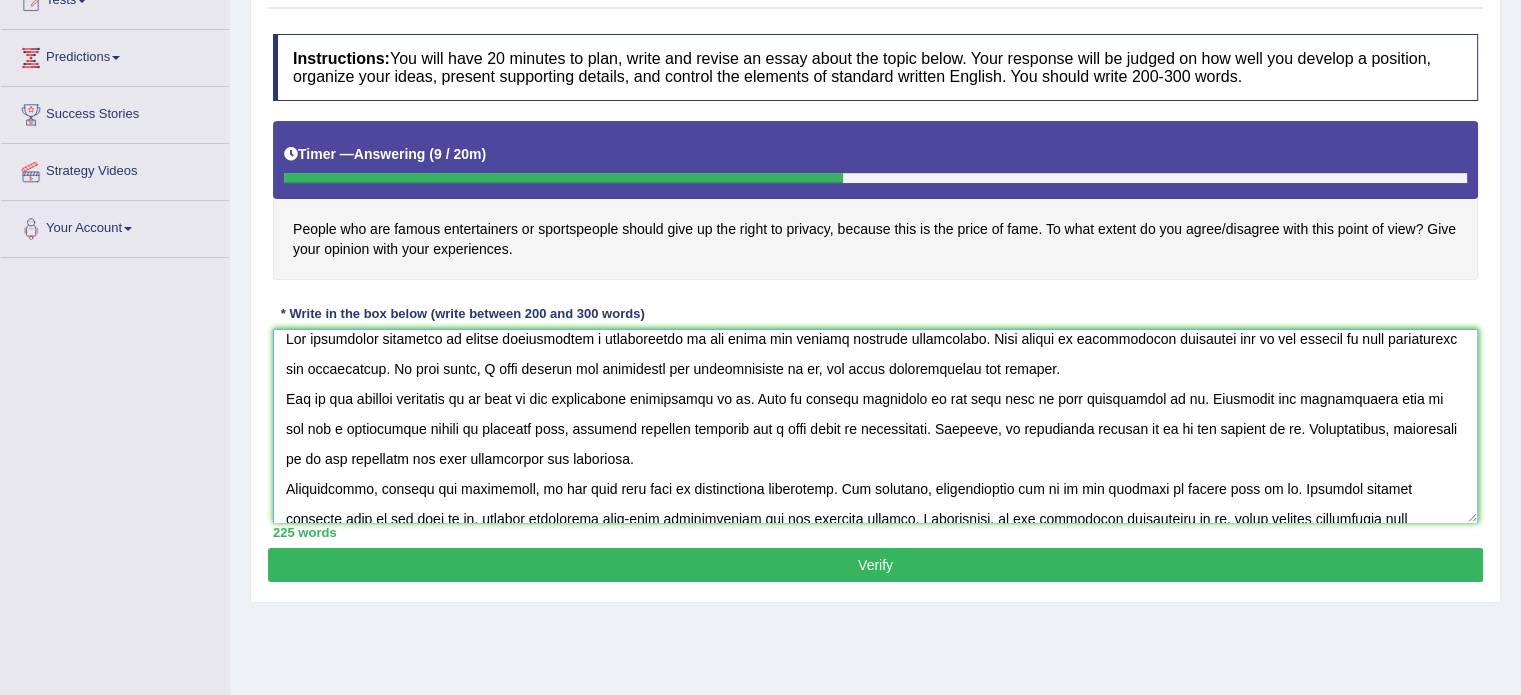 click at bounding box center (875, 426) 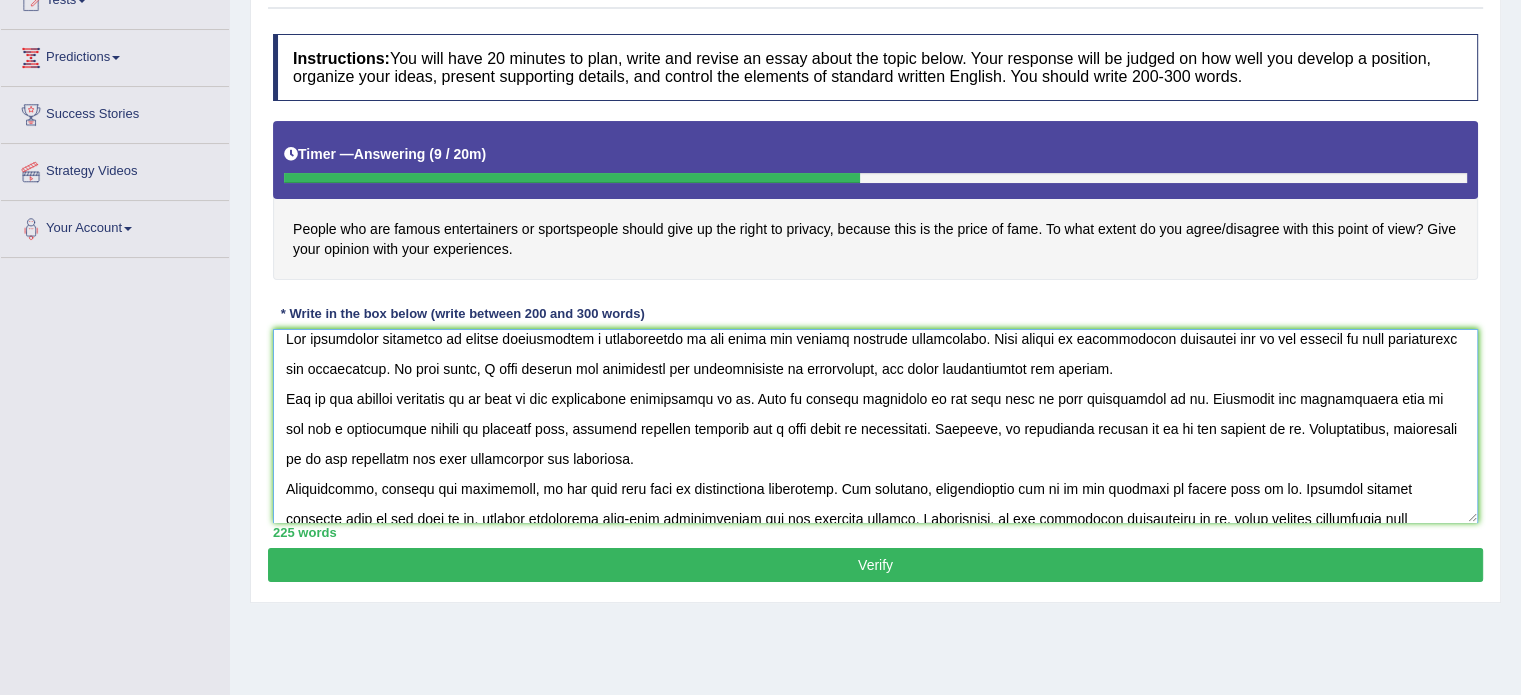 click at bounding box center (875, 426) 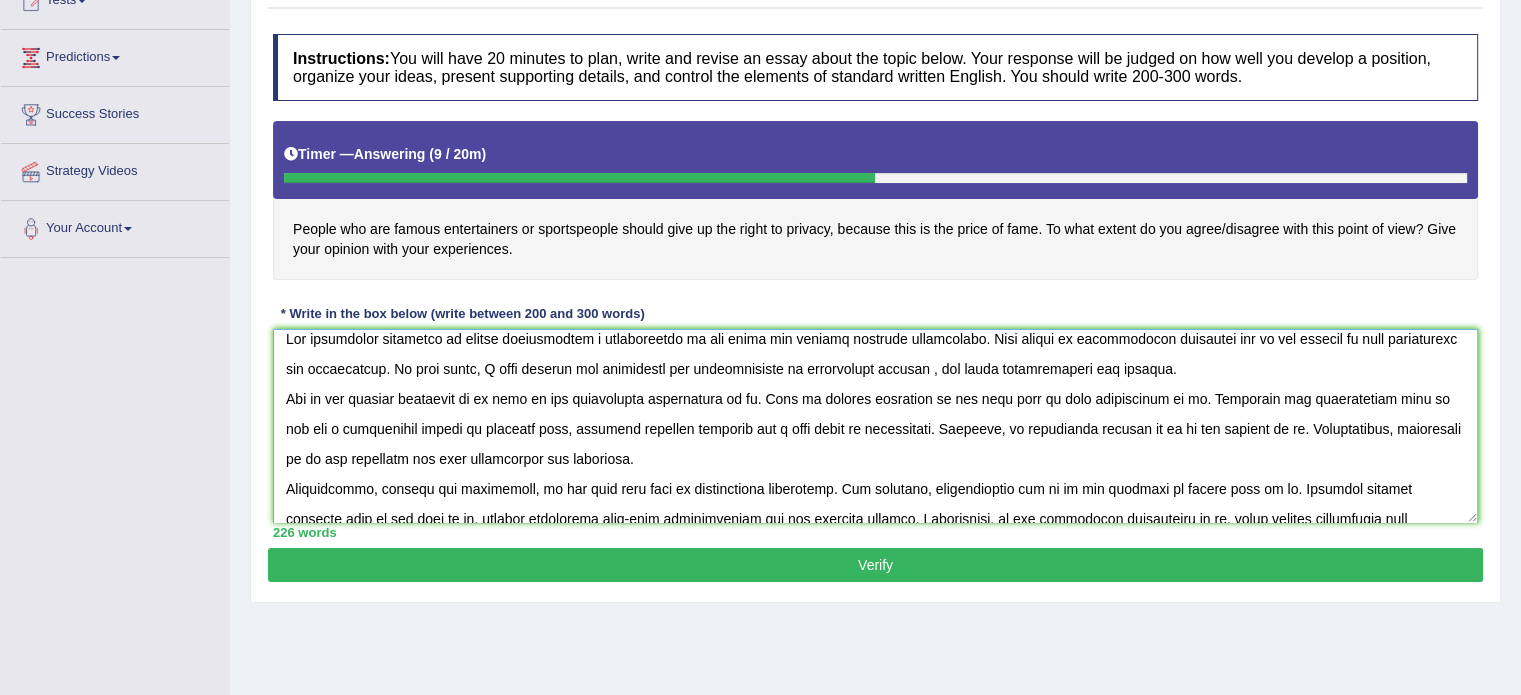 click at bounding box center [875, 426] 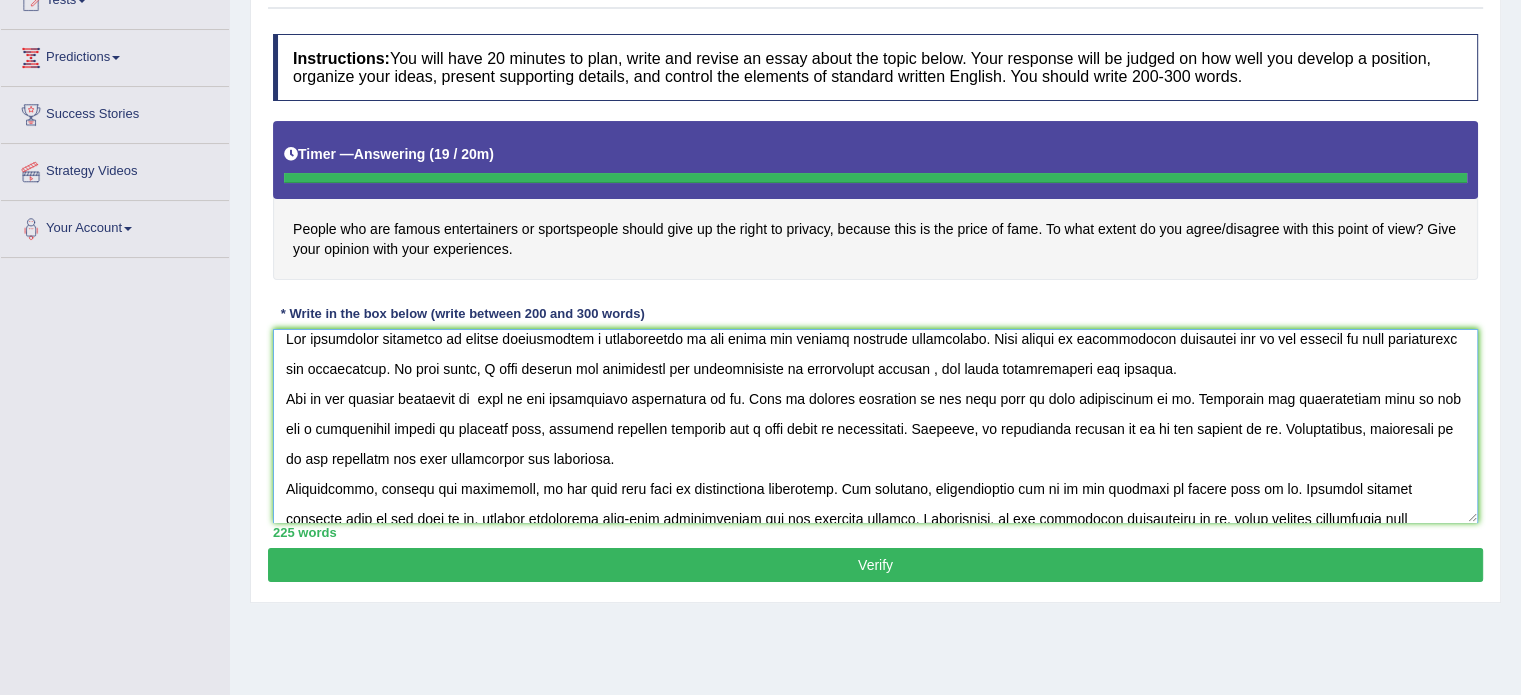 type on "The increasing influence of famous entertainers r sportspeople on our lives has ignited numerous discussions. This matter is particularly pertinent due to its effects on both individuals and communities. In this essay, I will examine the advantages and disadvantages of celebrities privacy , and their complications for society.
One of the primary advantage of  lies in its significant enhancement of [BENEFIT]. This is further supported by the fact that it also contributes to [BENEFIT]. Reseasrch has demonstrated that [ENTITY] has had a substantial impact on everyday life, yielding positive outcomes for a wide range of individuals. Moreover, an additional benefit of [ENTITY] is its ability to [BENEFIT]. Consequently, advantages of [ENTITY] are essential for both individuals and societies.
Nonethelesss, despite its advantages, [ENTITY] can also give rise to considerable challenges. For instance, inappropriate use of [ENTITY] has resulted in issues such as [NEGATIVE_EFFECT]. Numerous studies indicate that [ENTITY] may lead to [NEGATIVE_EFFECT], thereby generating long-term complications for all ..." 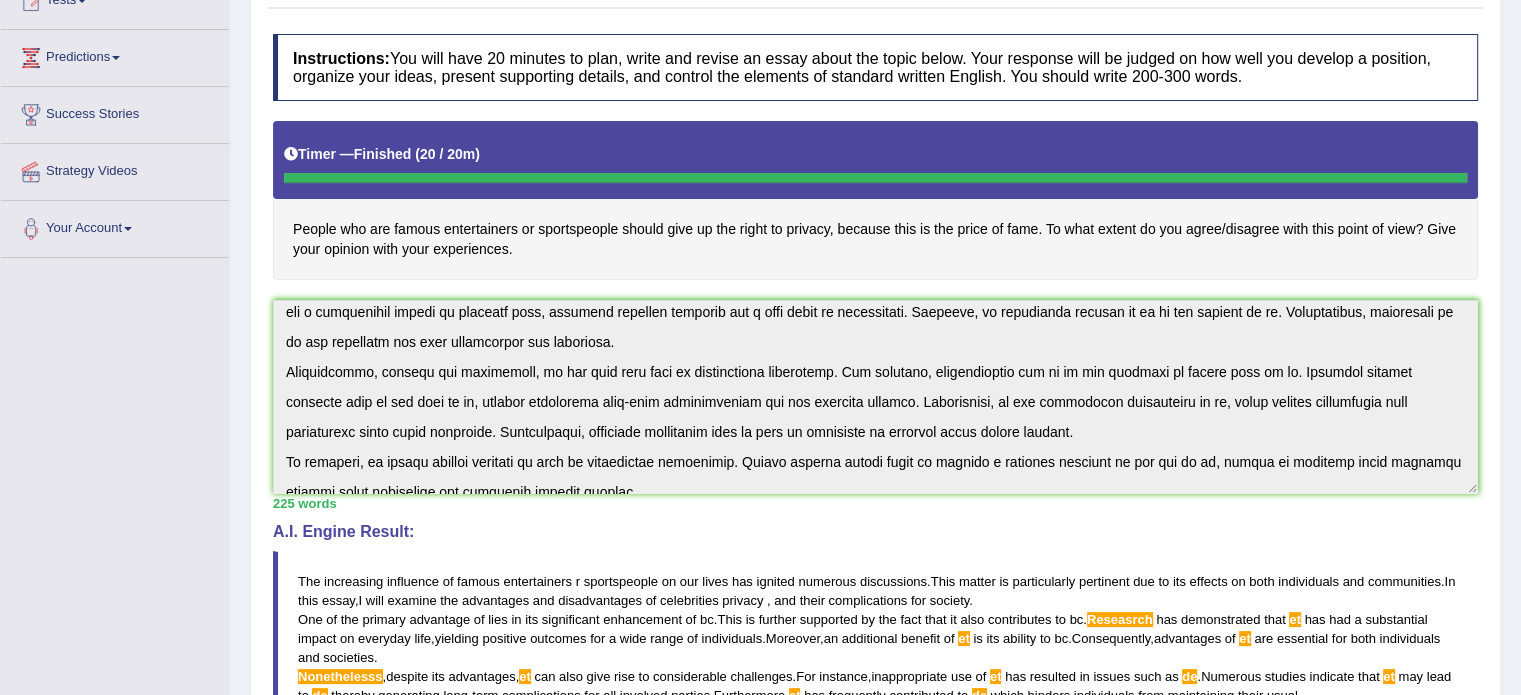 scroll, scrollTop: 120, scrollLeft: 0, axis: vertical 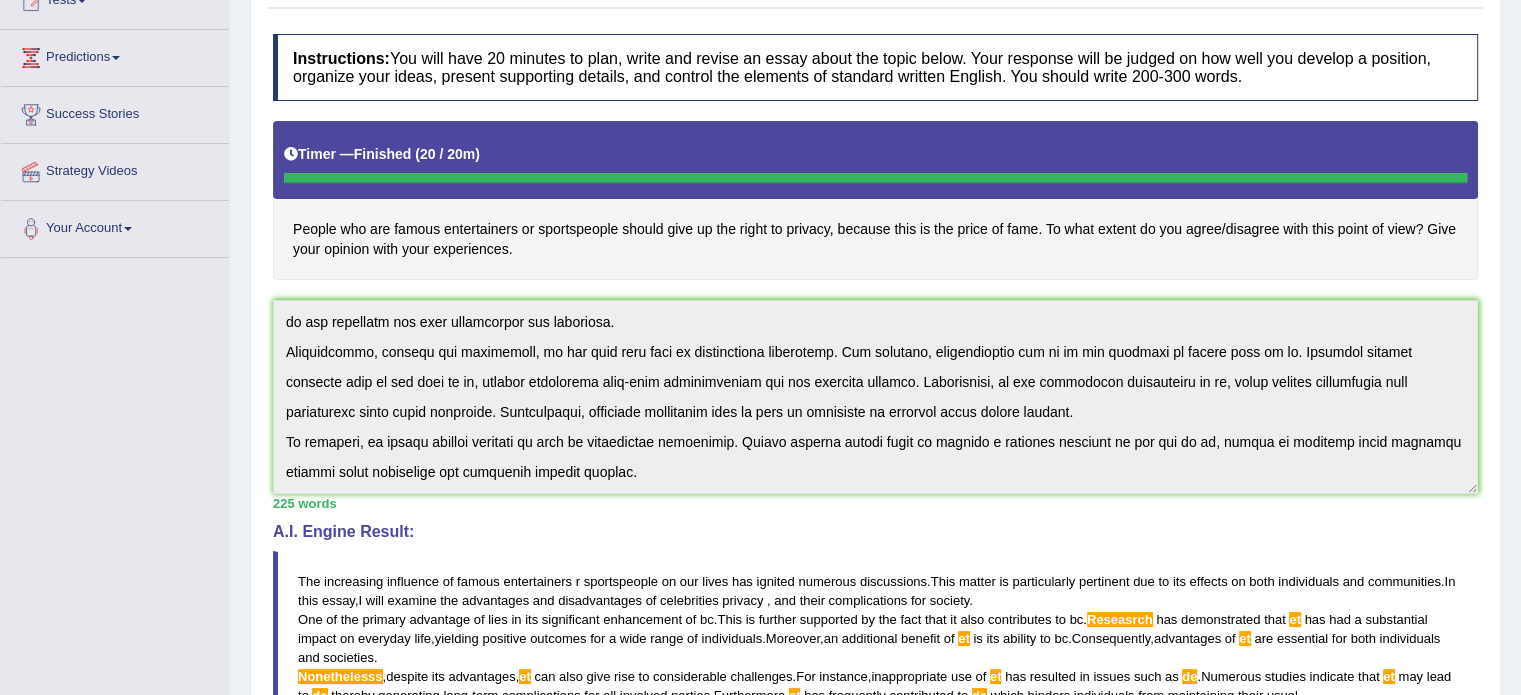 click on "Toggle navigation
Home
Practice Questions   Speaking Practice Read Aloud
Repeat Sentence
Describe Image
Re-tell Lecture
Answer Short Question
Summarize Group Discussion
Respond To A Situation
Writing Practice  Summarize Written Text
Write Essay
Reading Practice  Reading & Writing: Fill In The Blanks
Choose Multiple Answers
Re-order Paragraphs
Fill In The Blanks
Choose Single Answer
Listening Practice  Summarize Spoken Text
Highlight Incorrect Words
Highlight Correct Summary
Select Missing Word
Choose Single Answer
Choose Multiple Answers
Fill In The Blanks
Write From Dictation
Pronunciation
Tests  Take Practice Sectional Test
Take Mock Test" at bounding box center (760, 456) 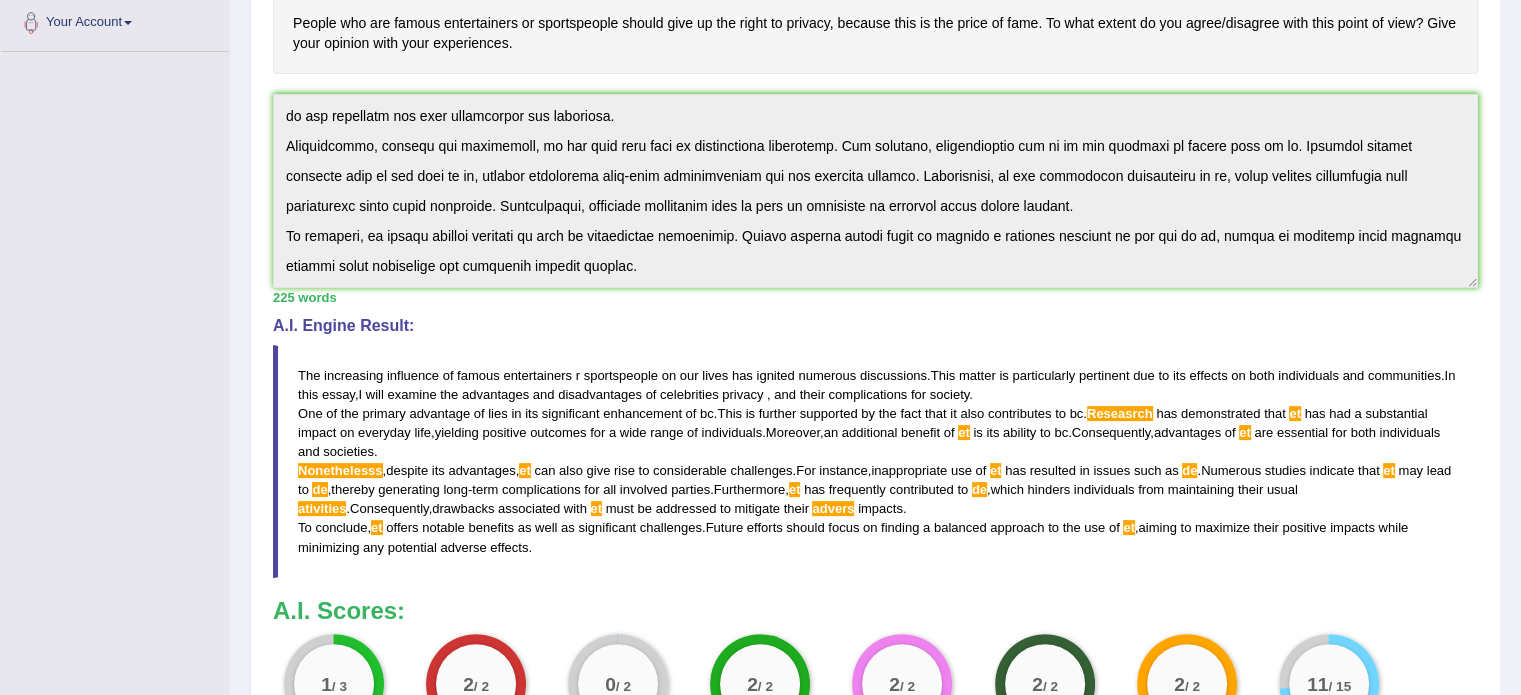 scroll, scrollTop: 384, scrollLeft: 0, axis: vertical 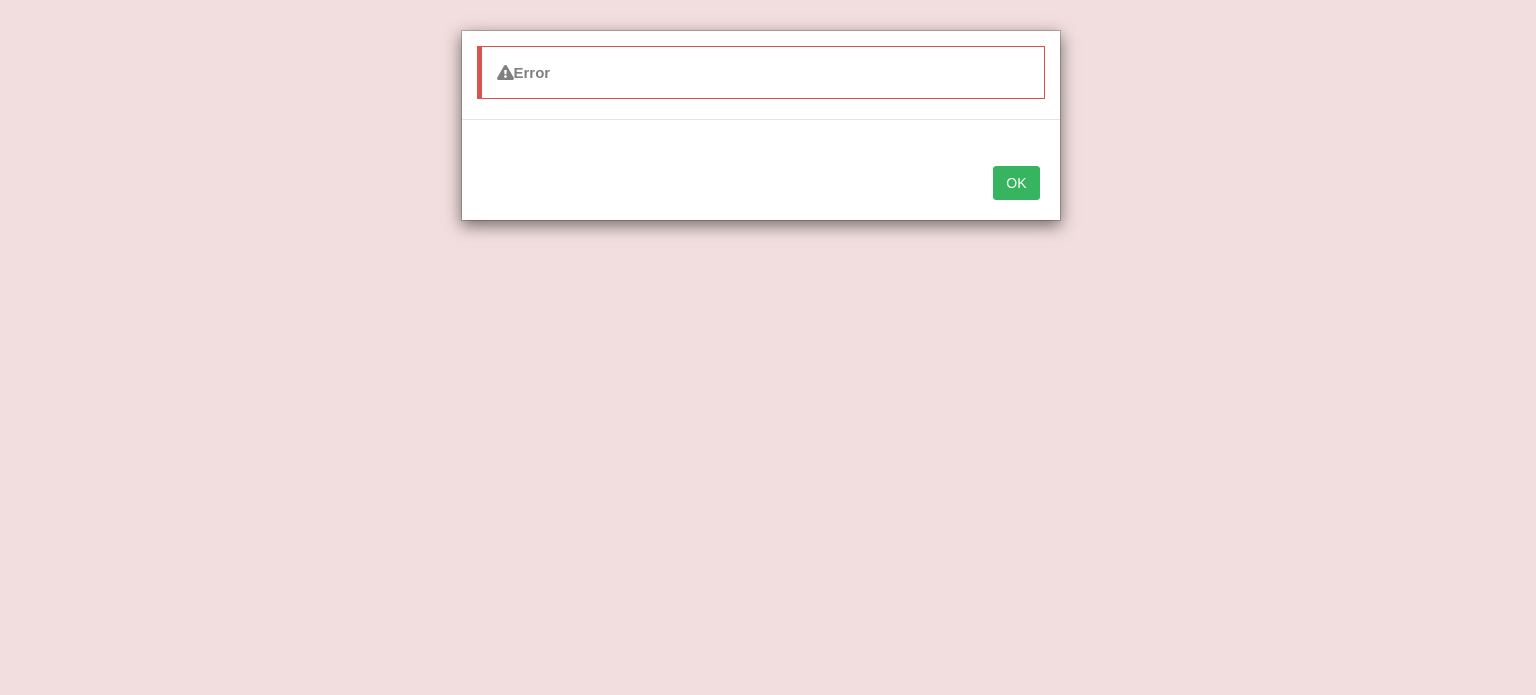 click on "OK" at bounding box center (1016, 183) 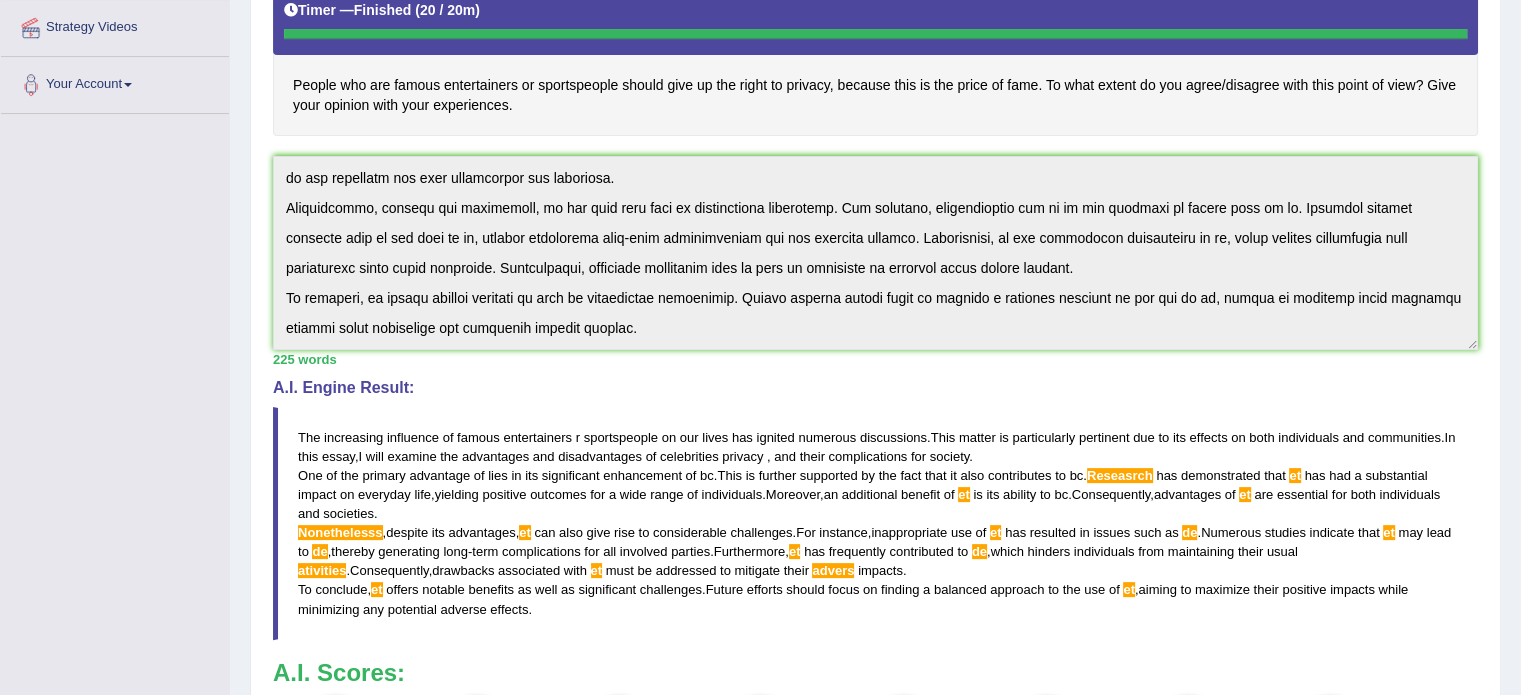 click on "Toggle navigation
Home
Practice Questions   Speaking Practice Read Aloud
Repeat Sentence
Describe Image
Re-tell Lecture
Answer Short Question
Summarize Group Discussion
Respond To A Situation
Writing Practice  Summarize Written Text
Write Essay
Reading Practice  Reading & Writing: Fill In The Blanks
Choose Multiple Answers
Re-order Paragraphs
Fill In The Blanks
Choose Single Answer
Listening Practice  Summarize Spoken Text
Highlight Incorrect Words
Highlight Correct Summary
Select Missing Word
Choose Single Answer
Choose Multiple Answers
Fill In The Blanks
Write From Dictation
Pronunciation
Tests  Take Practice Sectional Test
Take Mock Test" at bounding box center [760, 312] 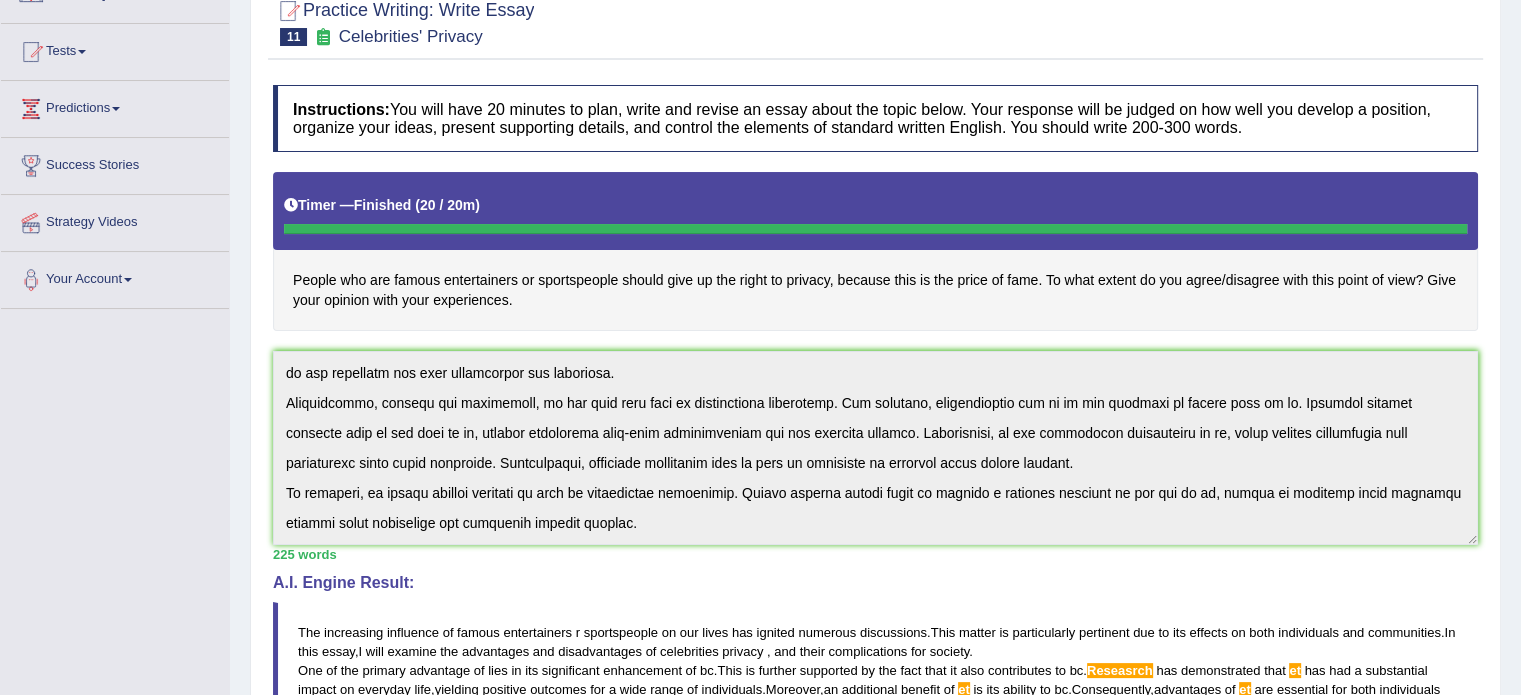 scroll, scrollTop: 104, scrollLeft: 0, axis: vertical 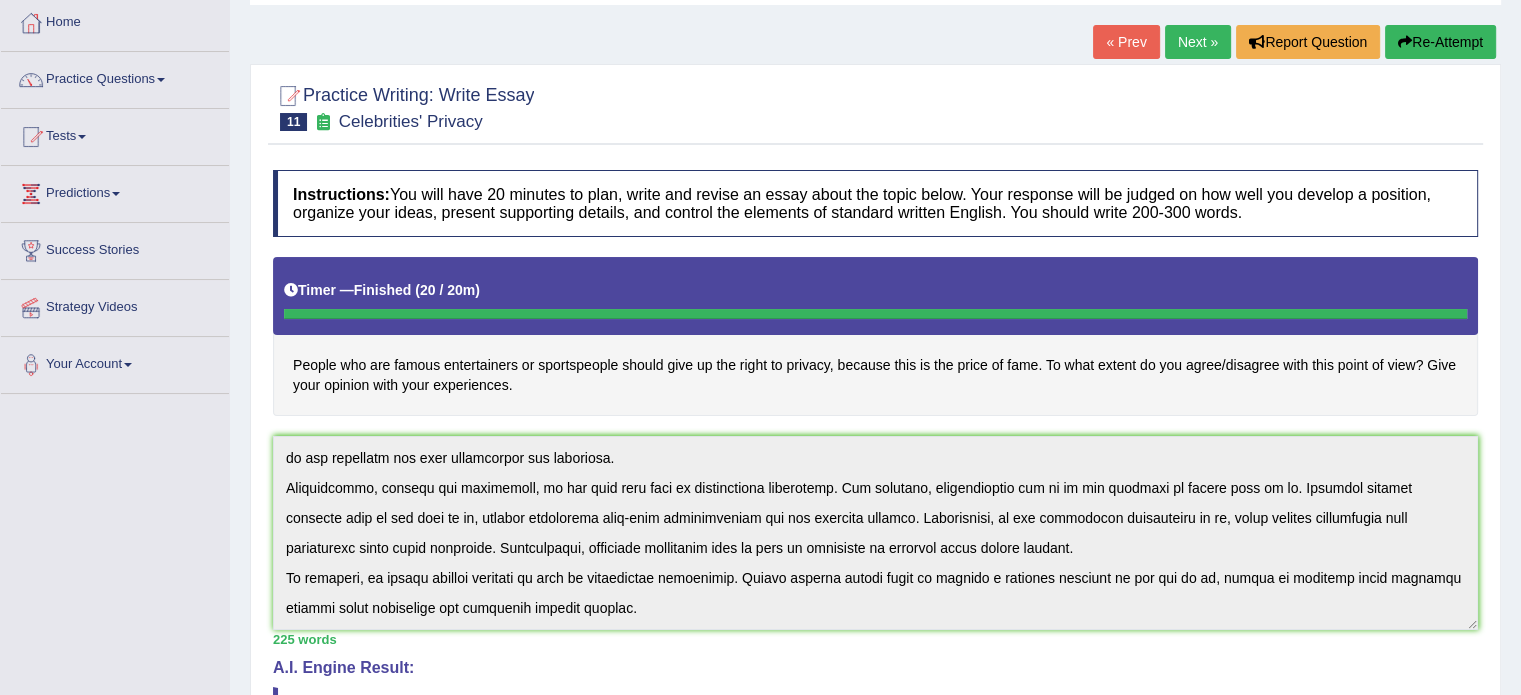 click at bounding box center [875, 106] 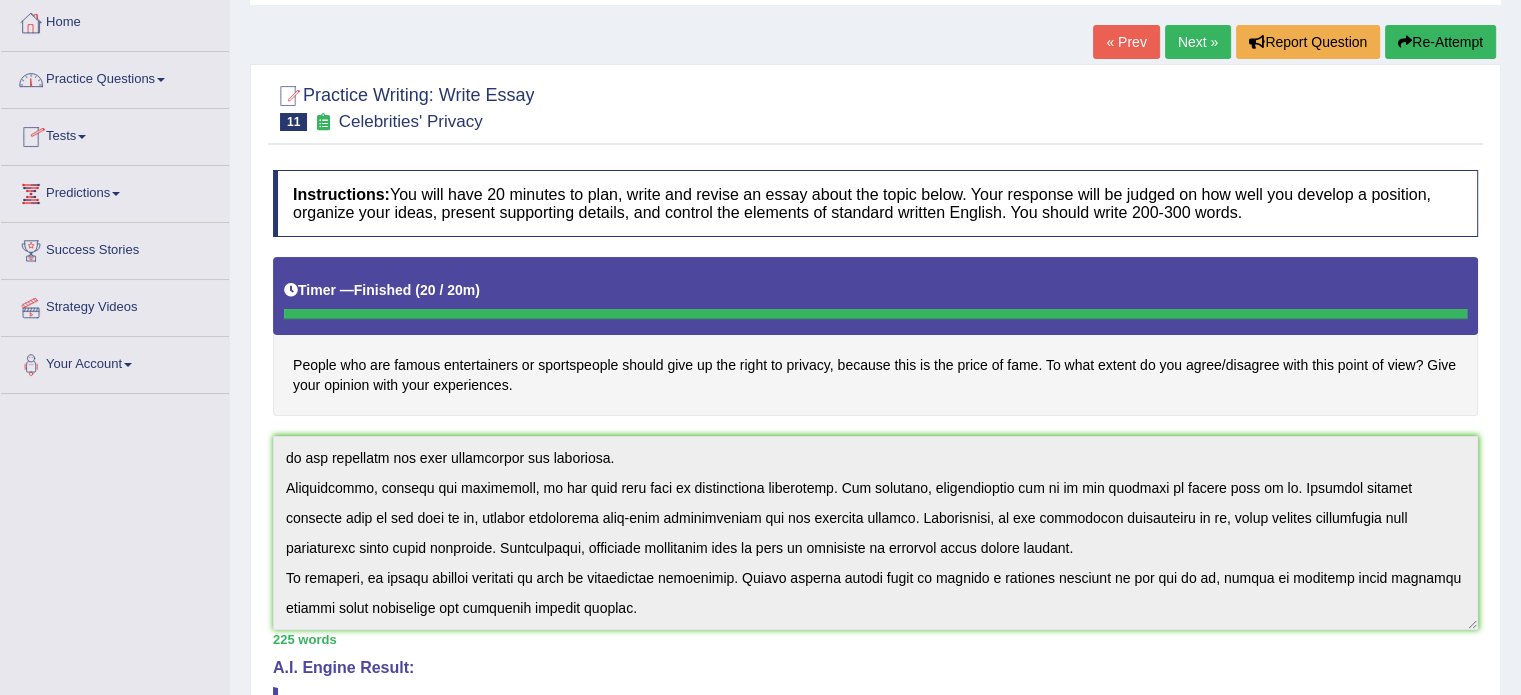 click on "Home" at bounding box center [115, 20] 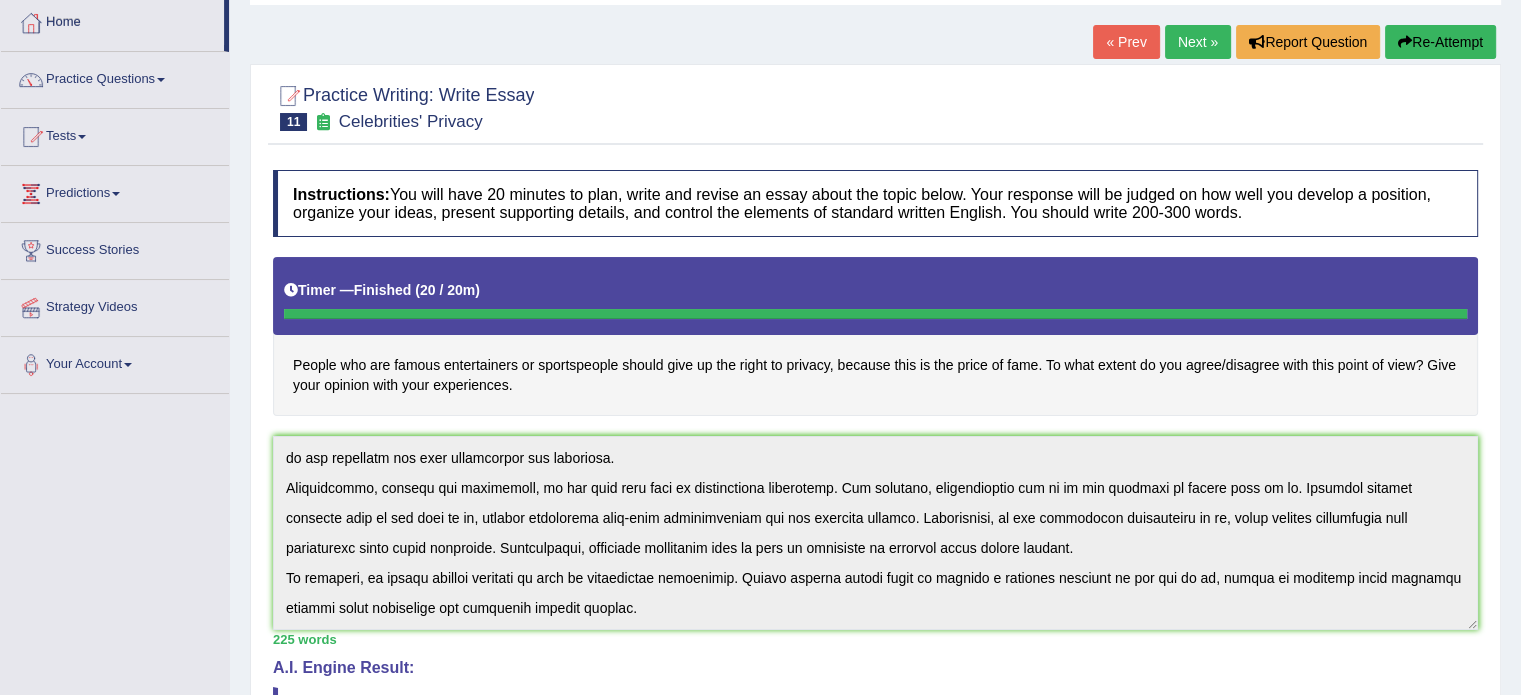 click on "Toggle navigation
Home
Practice Questions   Speaking Practice Read Aloud
Repeat Sentence
Describe Image
Re-tell Lecture
Answer Short Question
Summarize Group Discussion
Respond To A Situation
Writing Practice  Summarize Written Text
Write Essay
Reading Practice  Reading & Writing: Fill In The Blanks
Choose Multiple Answers
Re-order Paragraphs
Fill In The Blanks
Choose Single Answer
Listening Practice  Summarize Spoken Text
Highlight Incorrect Words
Highlight Correct Summary
Select Missing Word
Choose Single Answer
Choose Multiple Answers
Fill In The Blanks
Write From Dictation
Pronunciation
Tests  Take Practice Sectional Test
Take Mock Test" at bounding box center [760, 592] 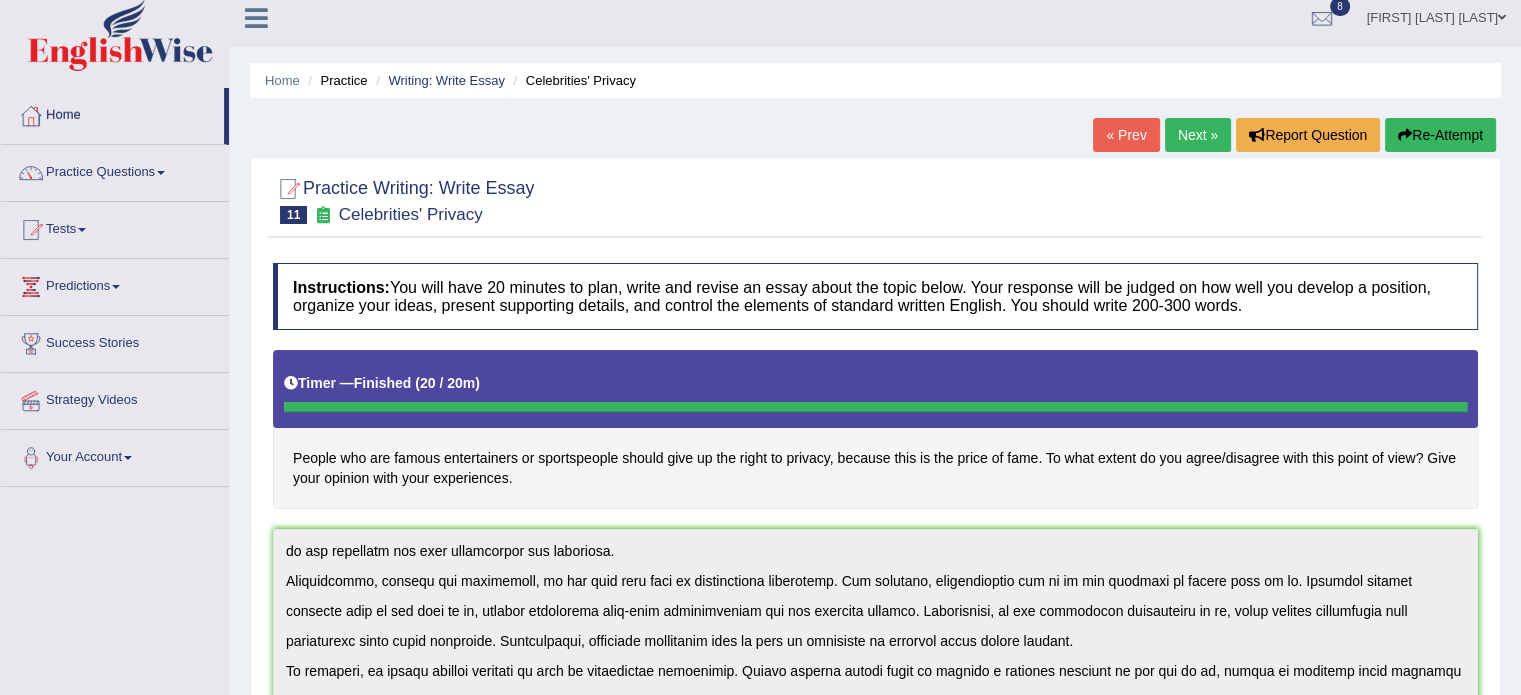 scroll, scrollTop: 0, scrollLeft: 0, axis: both 